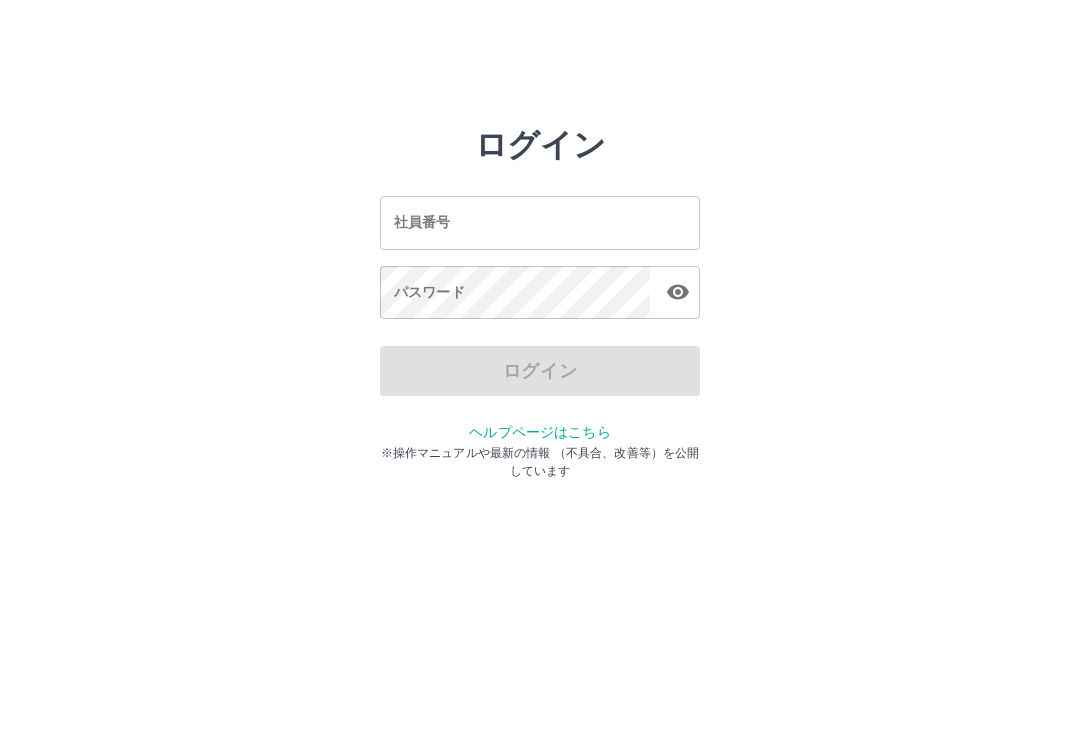 scroll, scrollTop: 0, scrollLeft: 0, axis: both 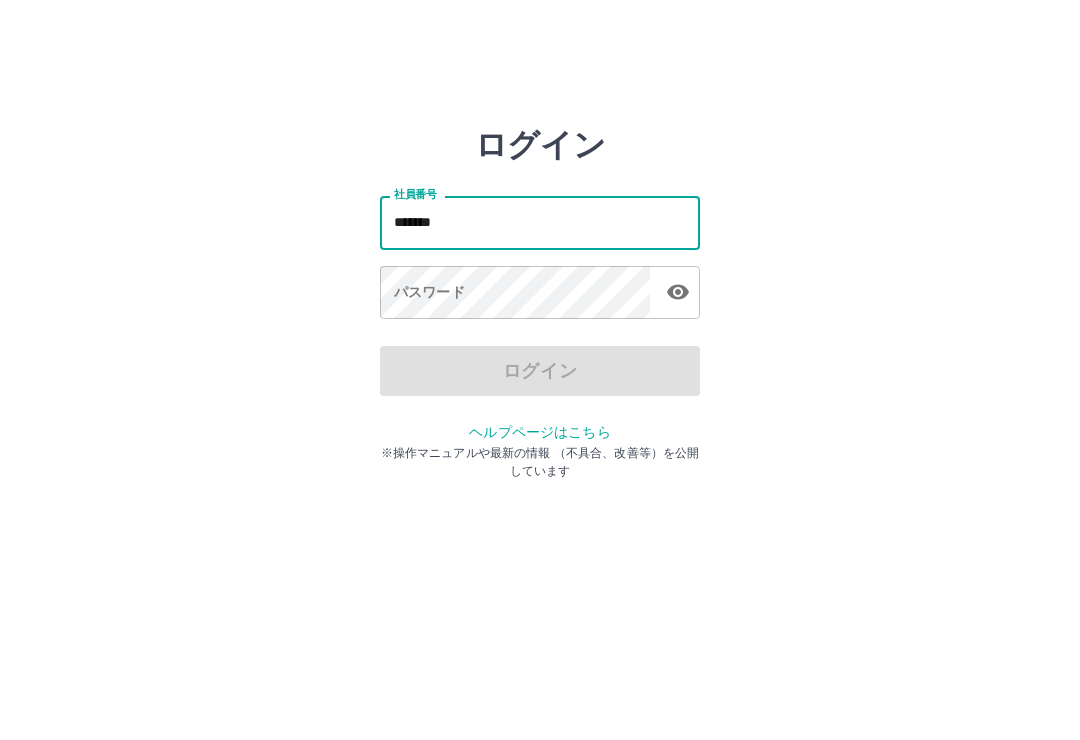 type on "*******" 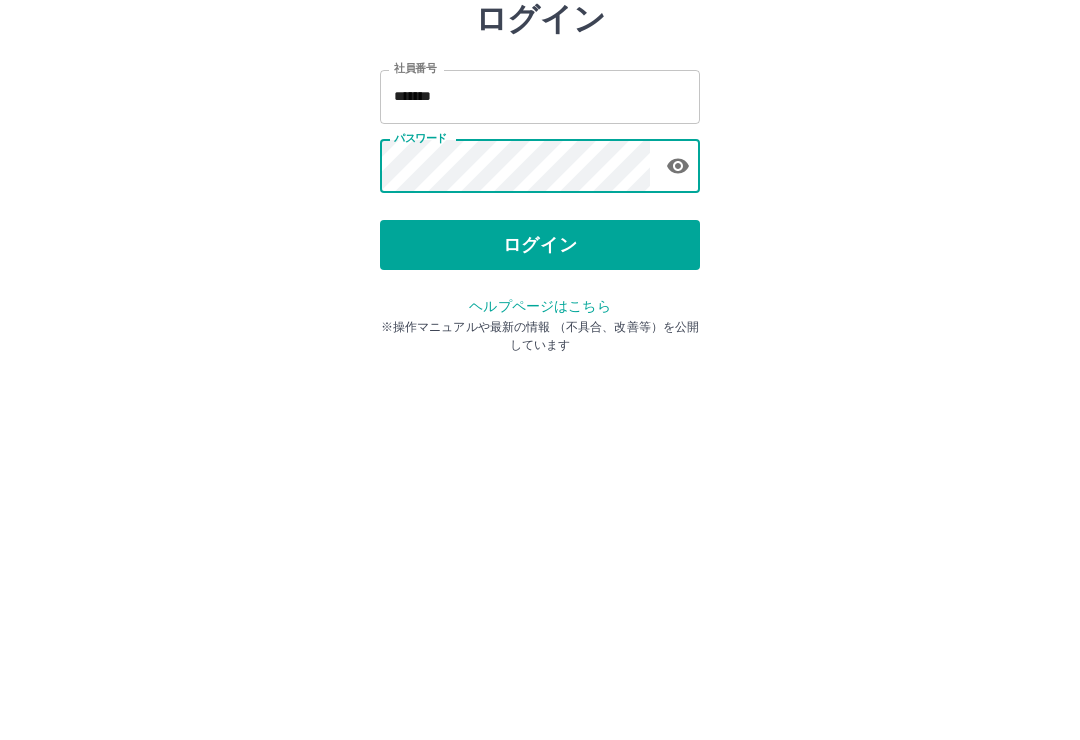 click on "ログイン" at bounding box center (540, 371) 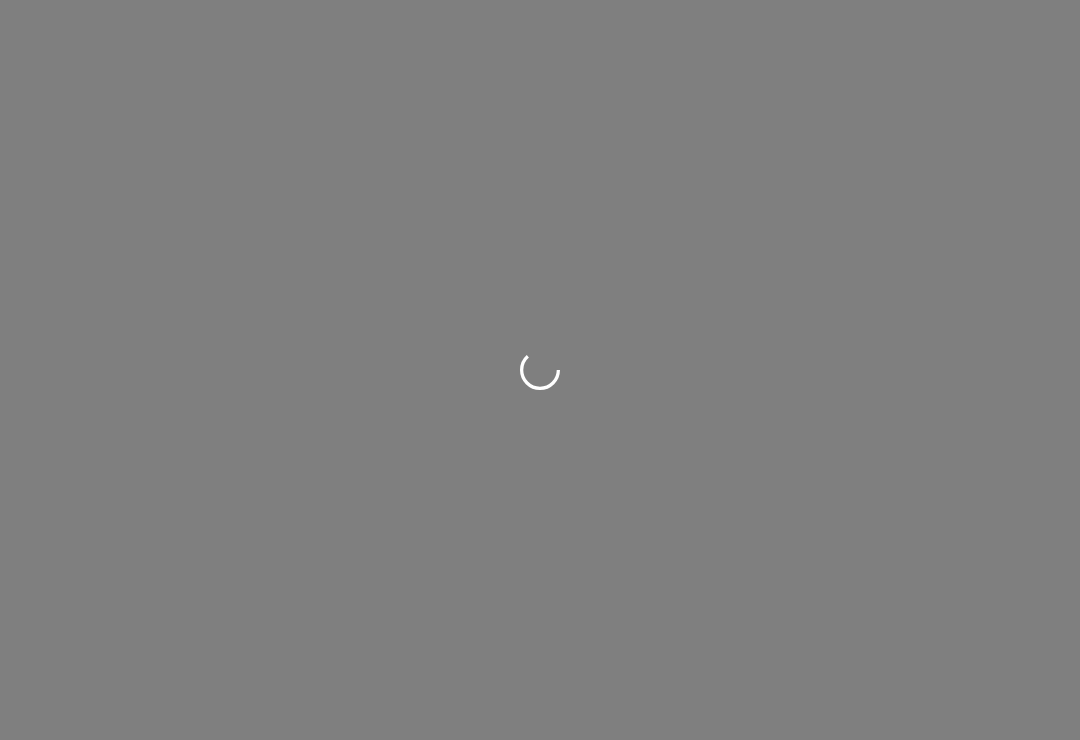 scroll, scrollTop: 0, scrollLeft: 0, axis: both 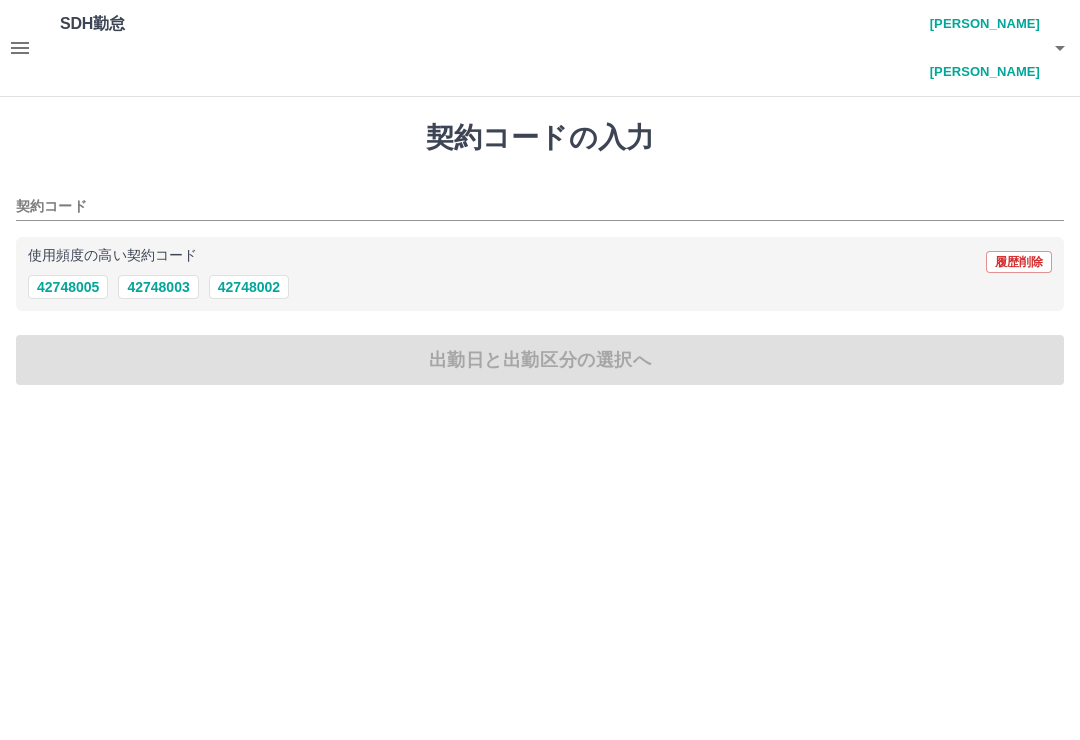 click on "42748005" at bounding box center [68, 287] 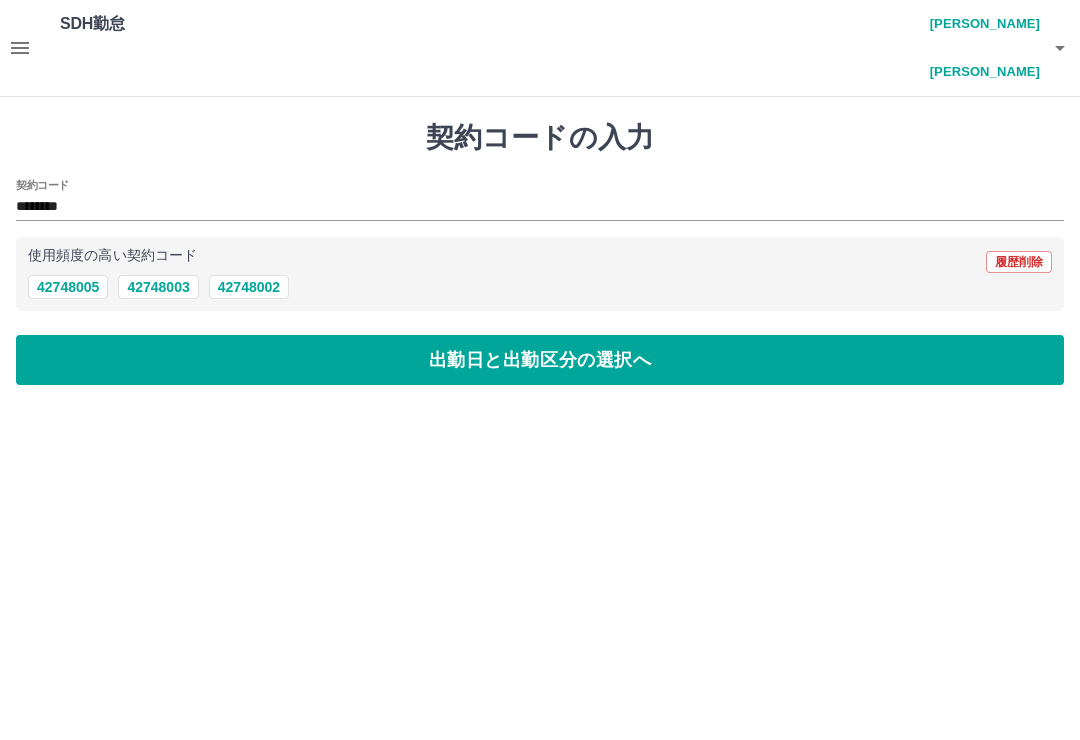 click on "出勤日と出勤区分の選択へ" at bounding box center (540, 360) 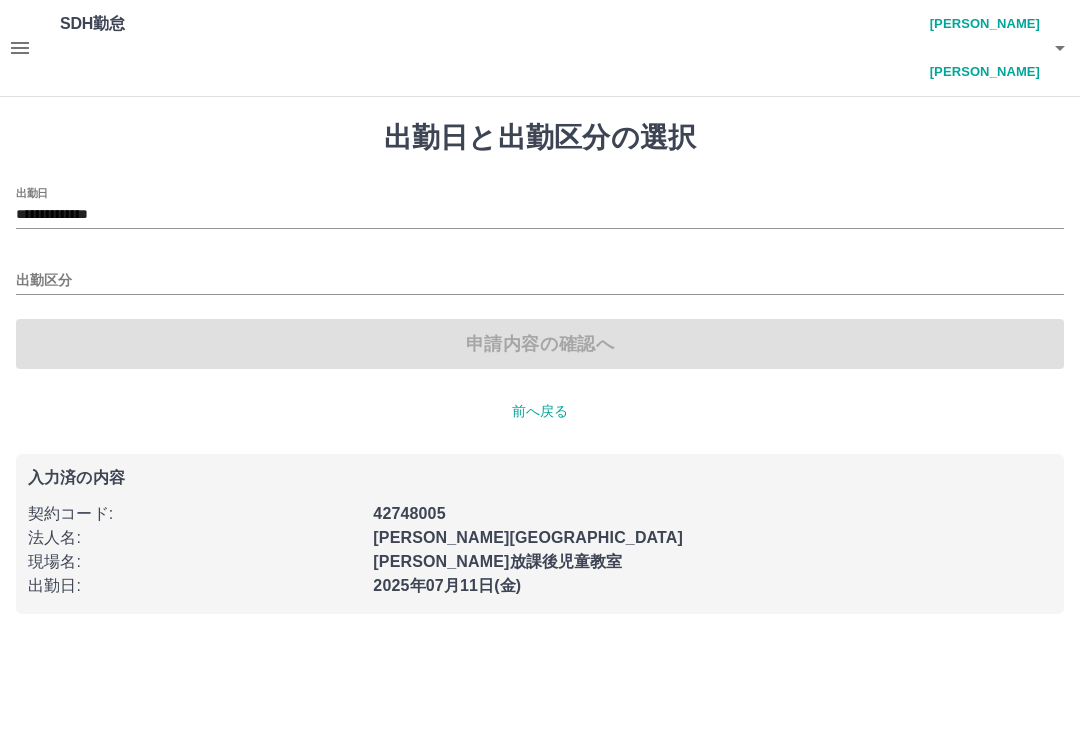 click on "出勤区分" at bounding box center [540, 281] 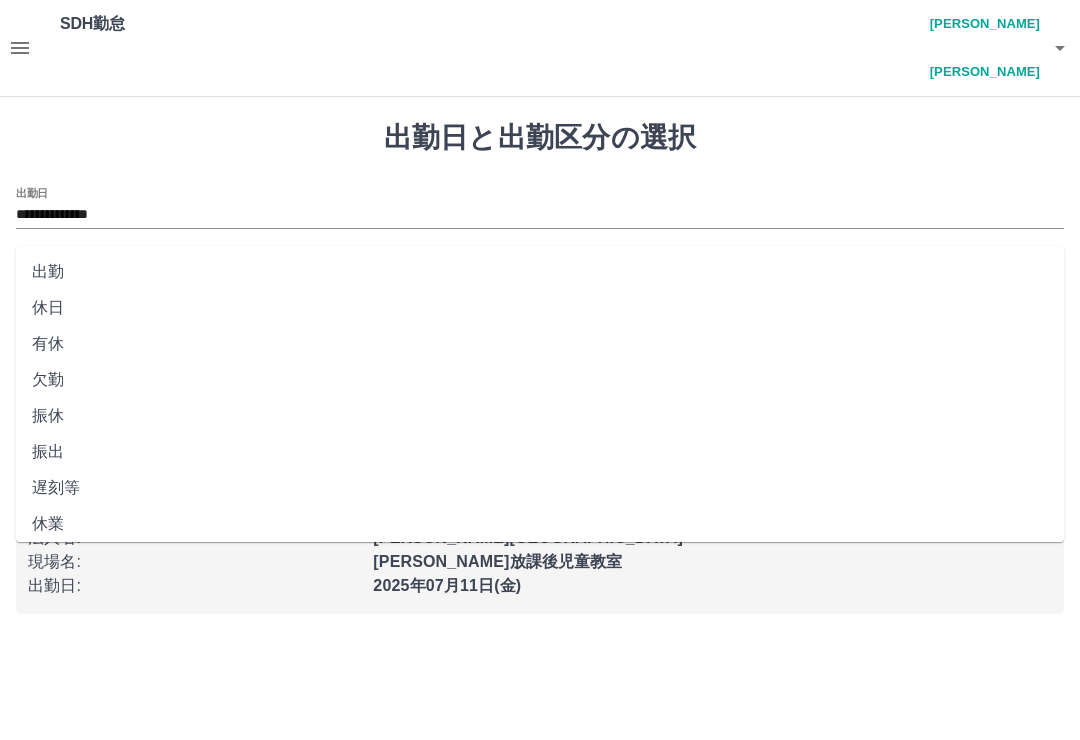 click on "出勤" at bounding box center (540, 272) 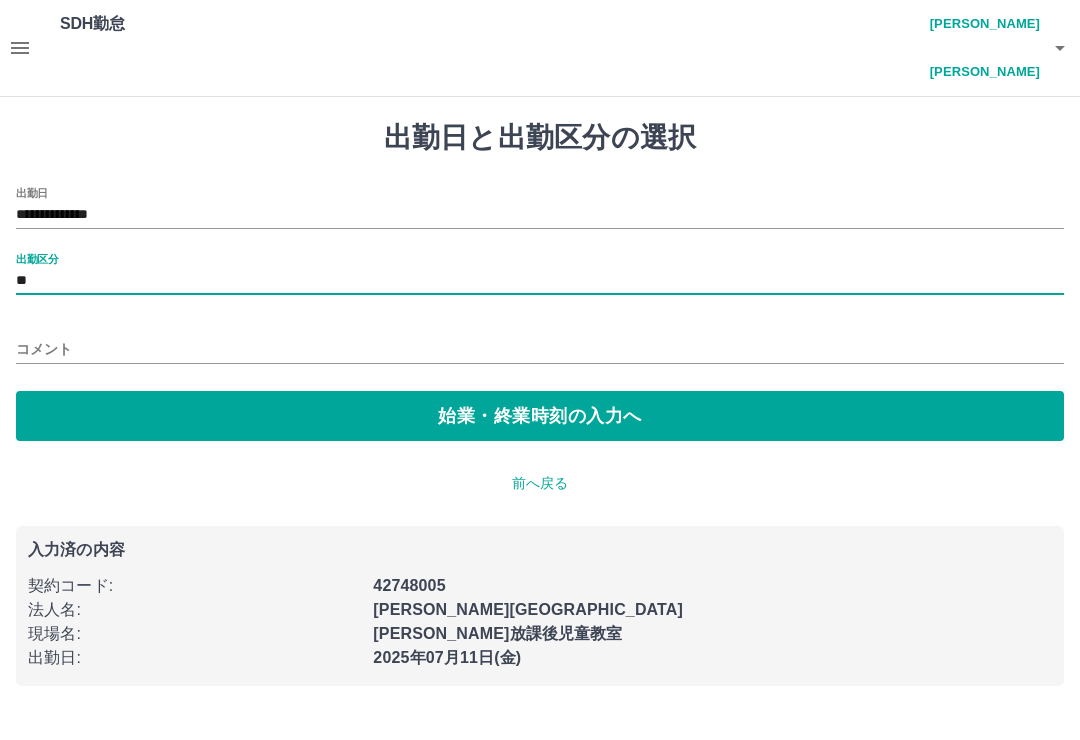 type on "**" 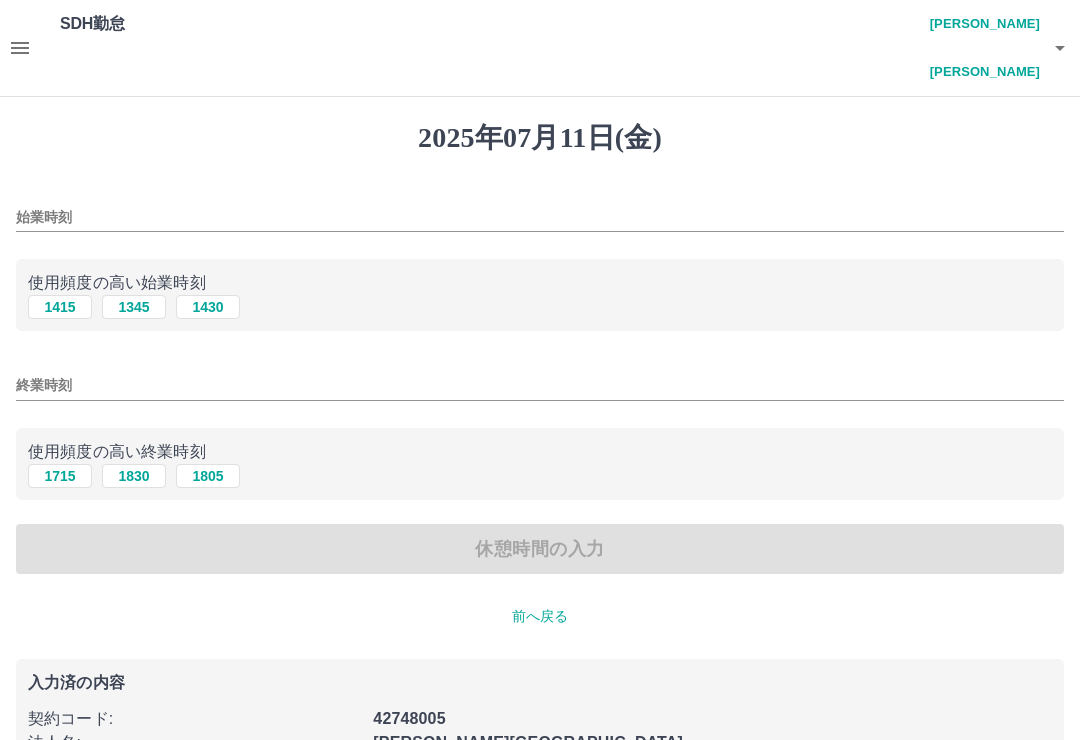 click on "始業時刻" at bounding box center [540, 217] 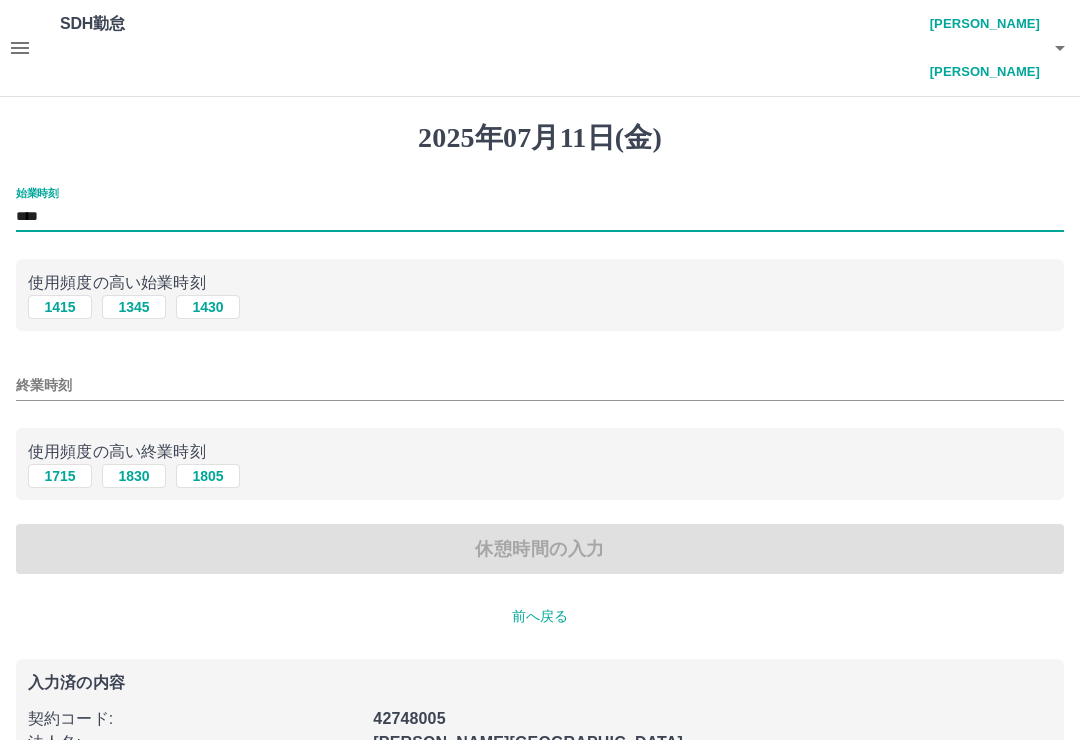 type on "****" 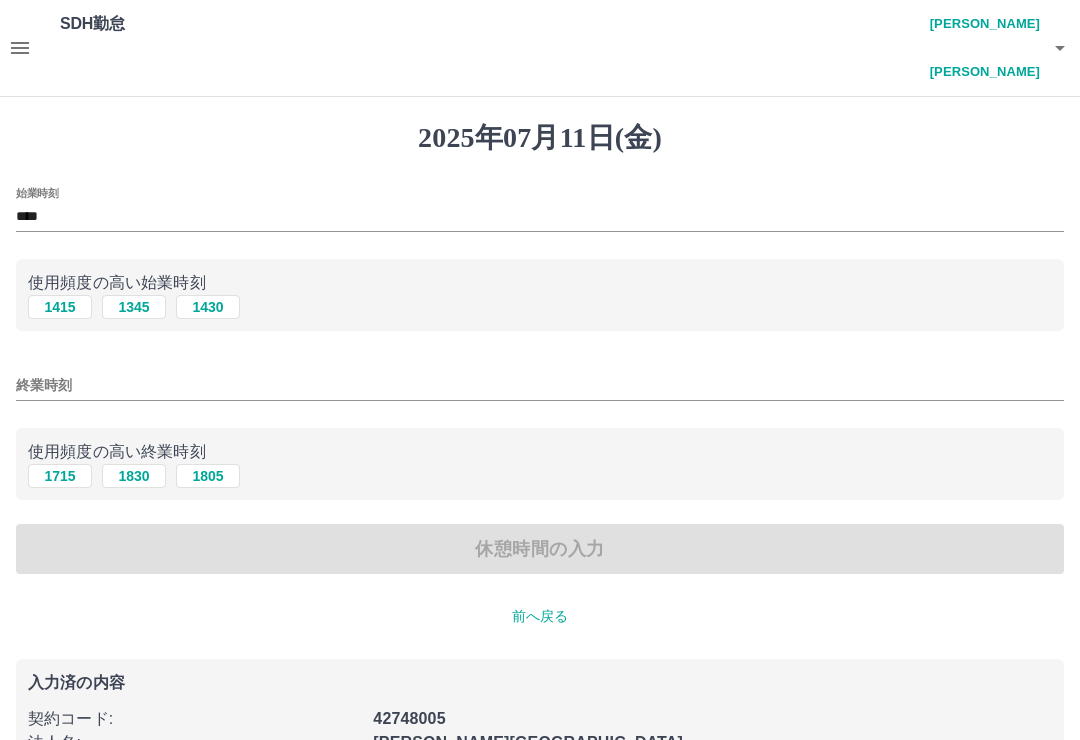 click on "終業時刻" at bounding box center (540, 385) 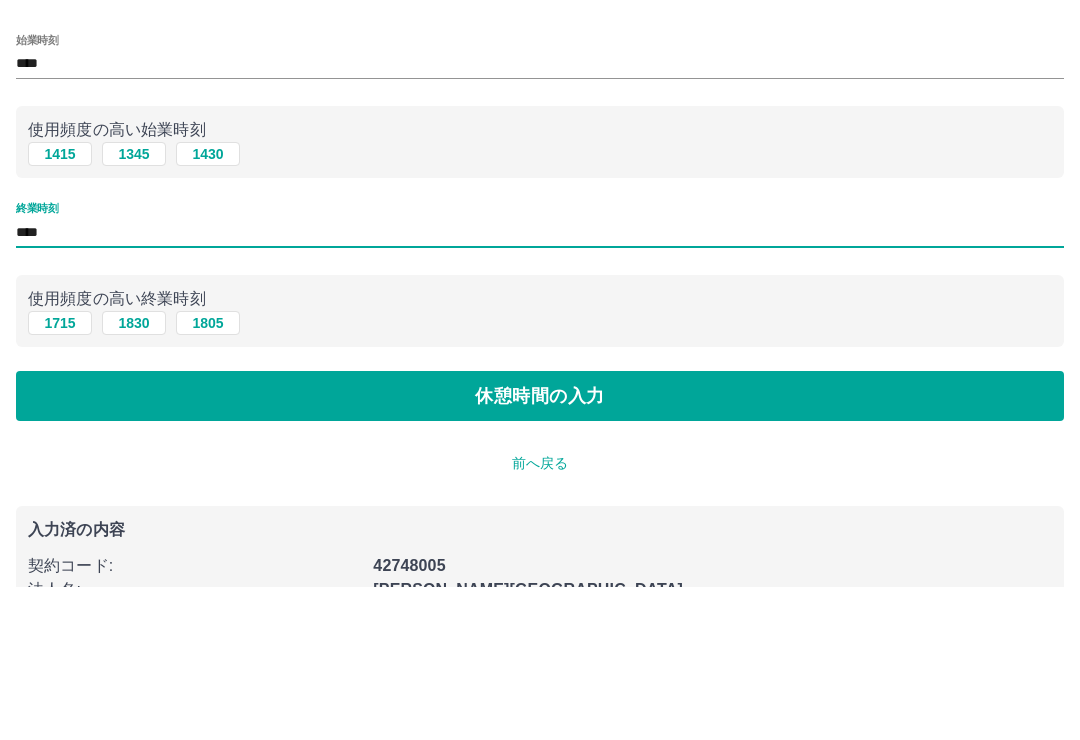 click on "****" at bounding box center (540, 385) 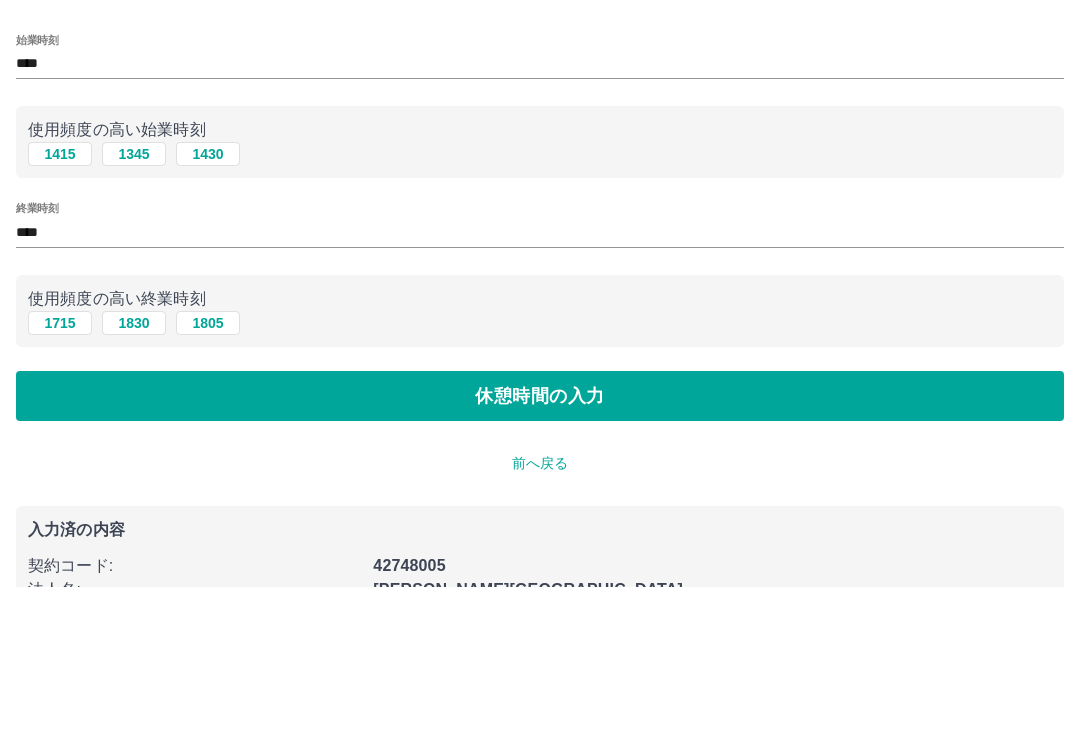 scroll, scrollTop: 81, scrollLeft: 0, axis: vertical 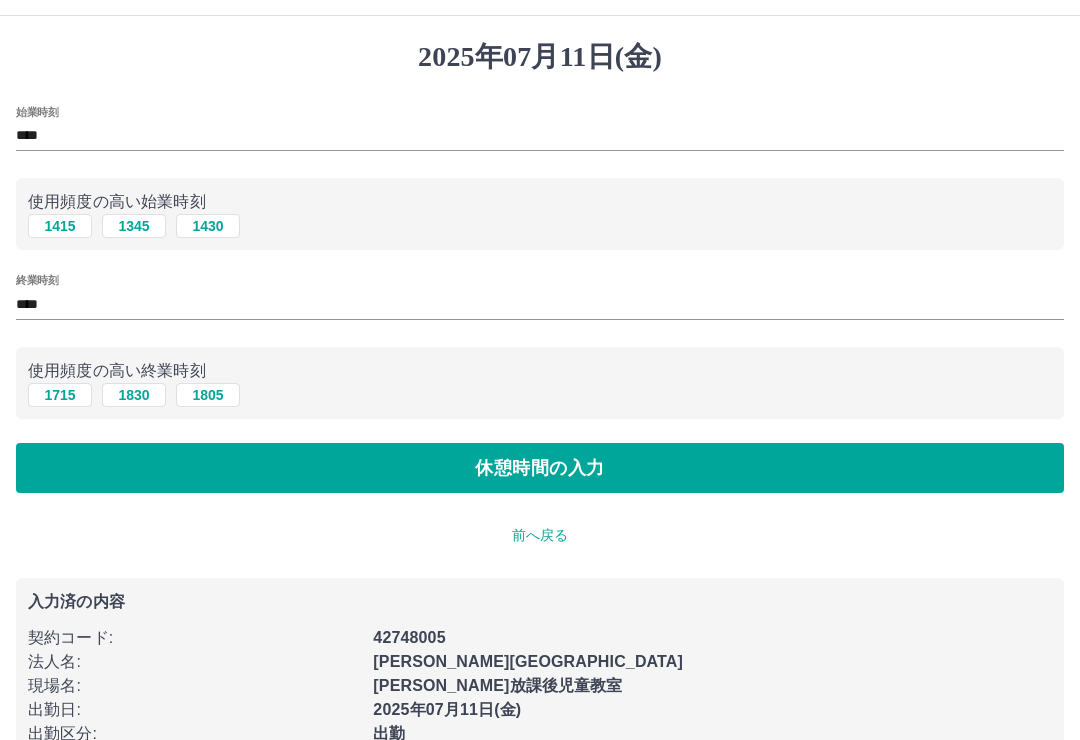 click on "休憩時間の入力" at bounding box center [540, 468] 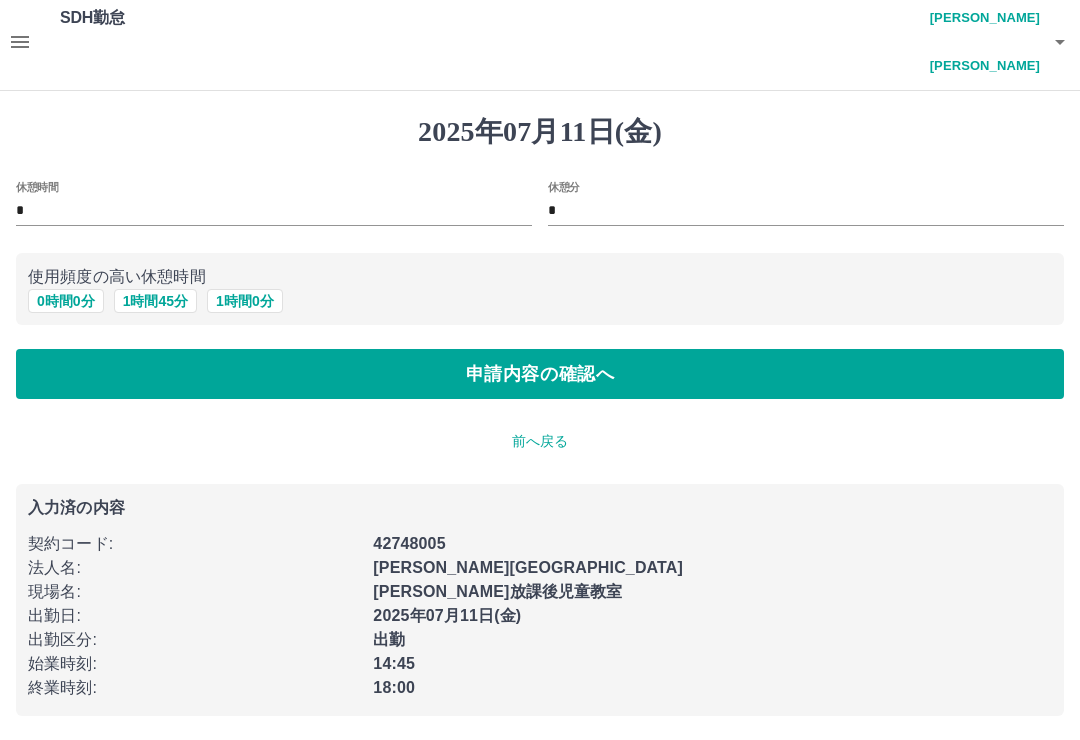 scroll, scrollTop: 0, scrollLeft: 0, axis: both 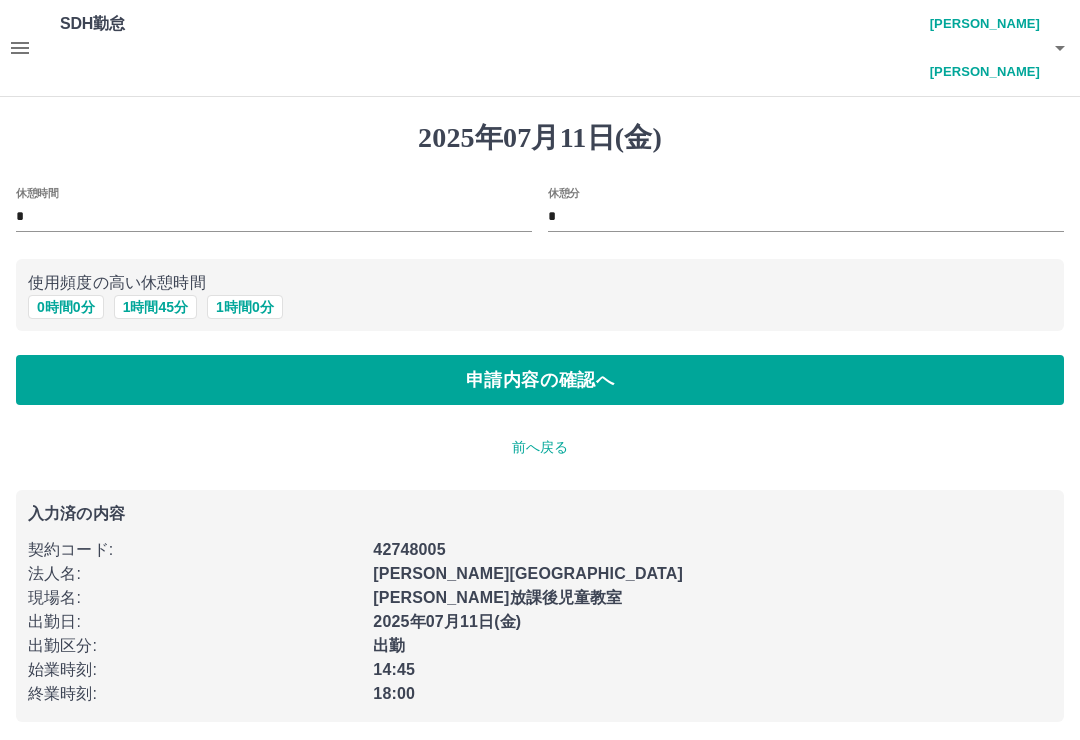 click on "申請内容の確認へ" at bounding box center [540, 380] 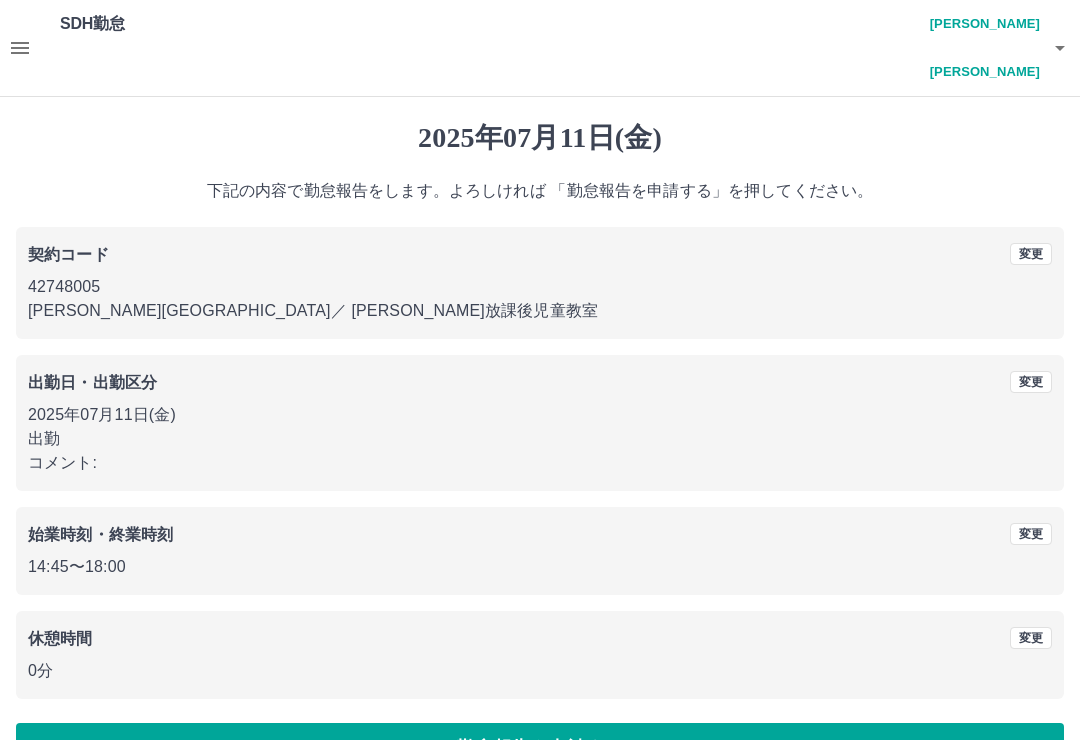 click on "勤怠報告を申請する" at bounding box center (540, 748) 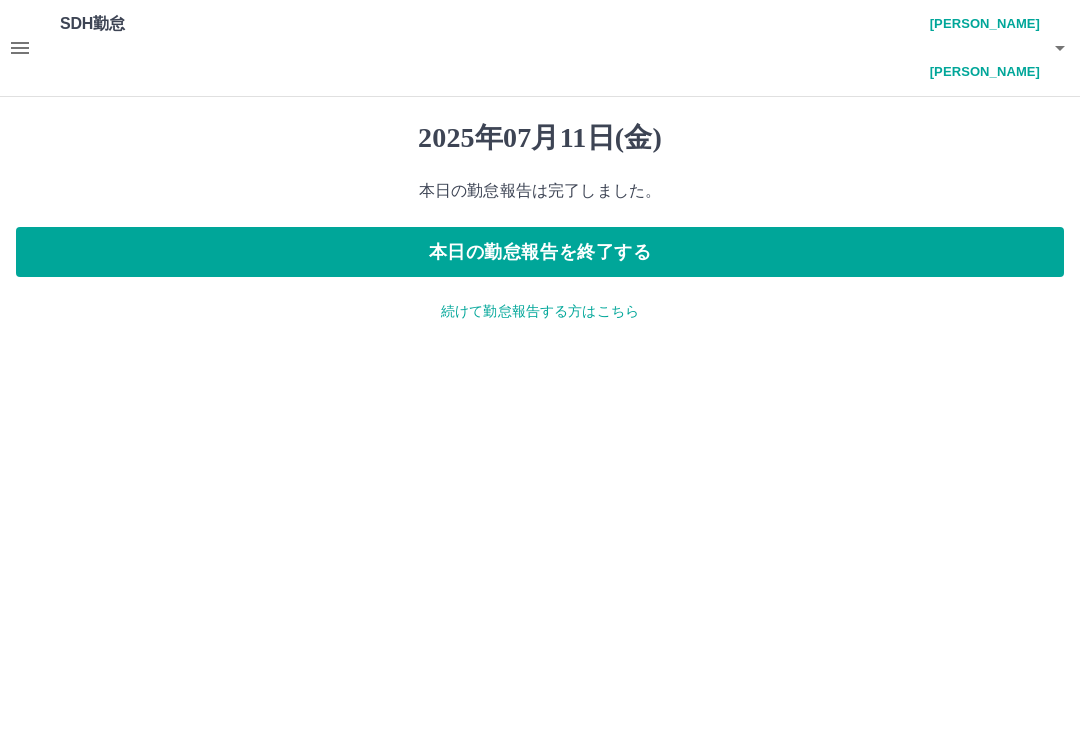 click on "本日の勤怠報告を終了する" at bounding box center [540, 252] 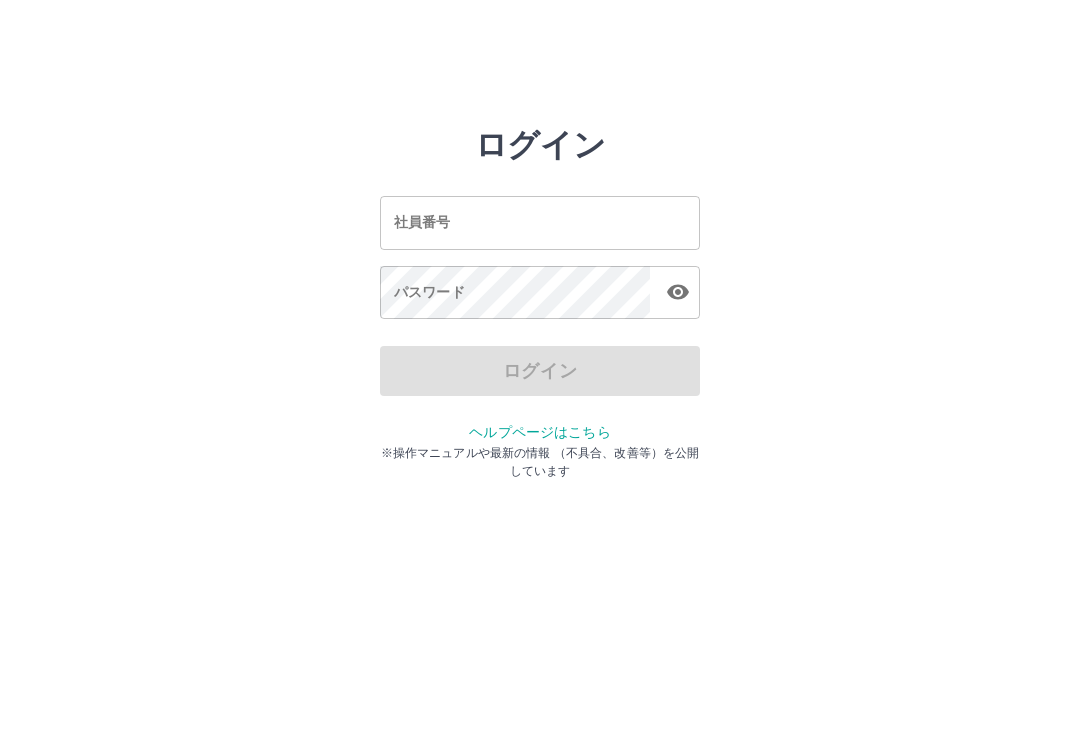 scroll, scrollTop: 0, scrollLeft: 0, axis: both 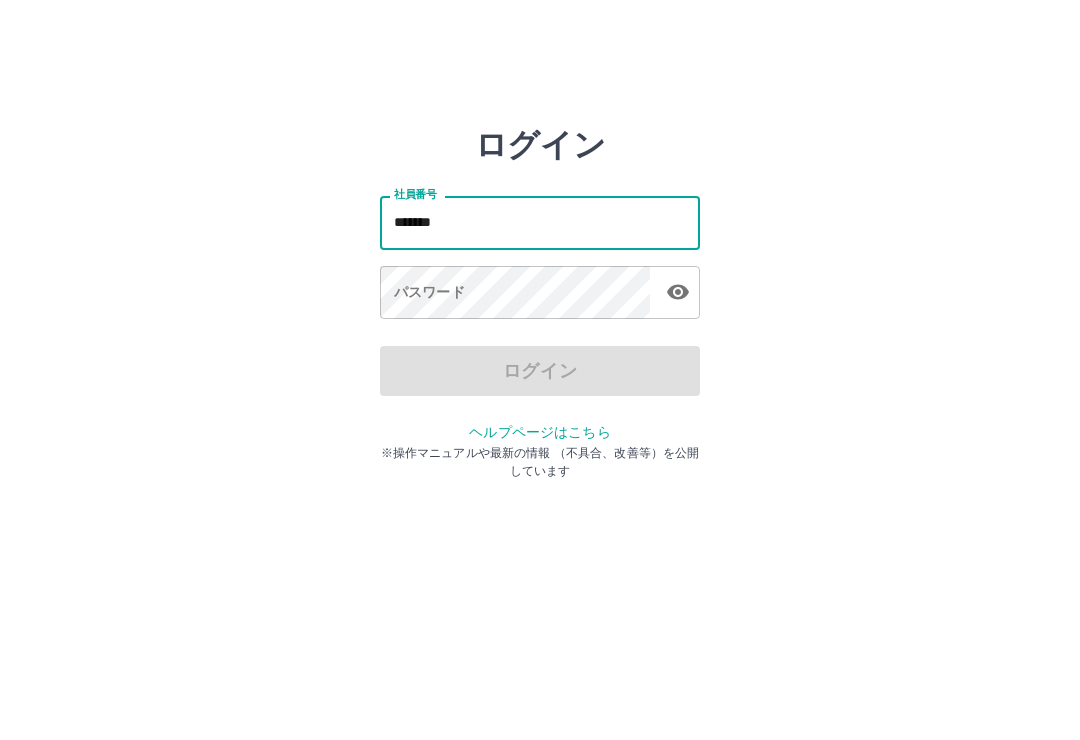 type on "*******" 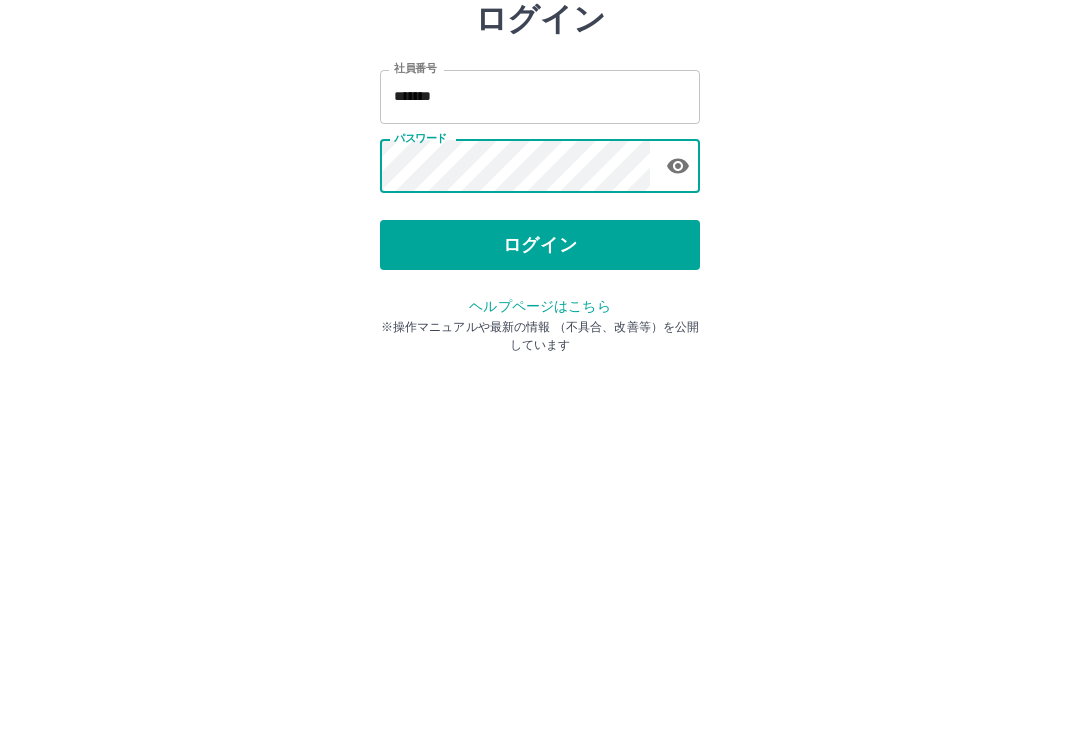 click on "ログイン" at bounding box center [540, 371] 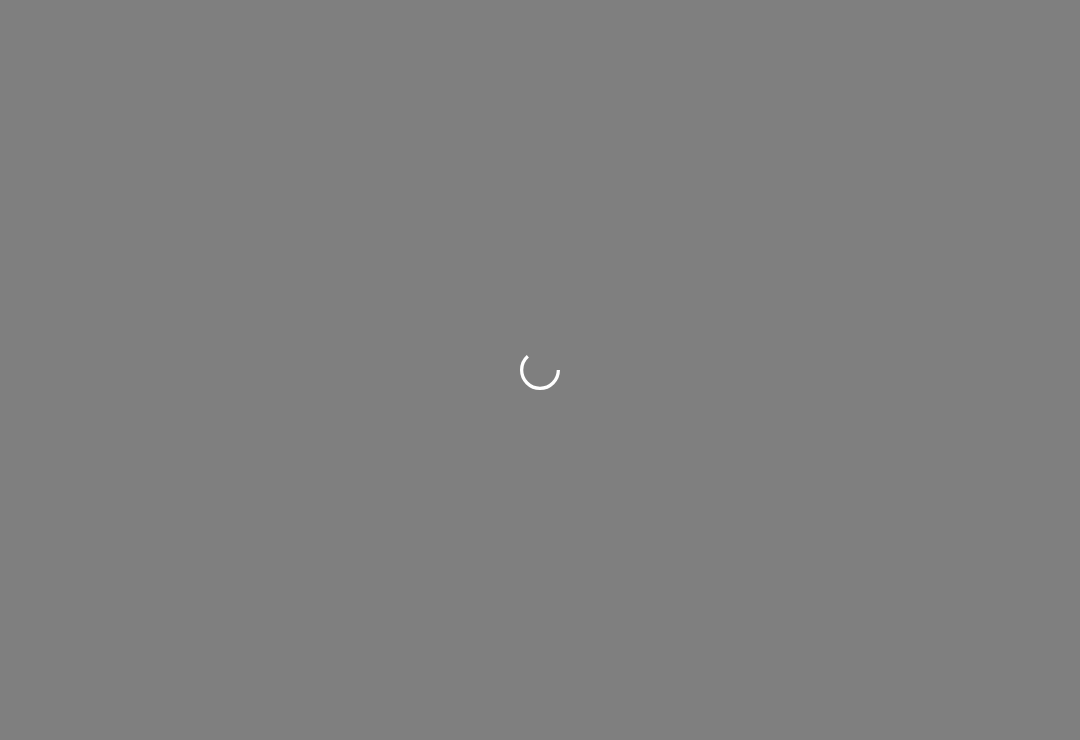 scroll, scrollTop: 0, scrollLeft: 0, axis: both 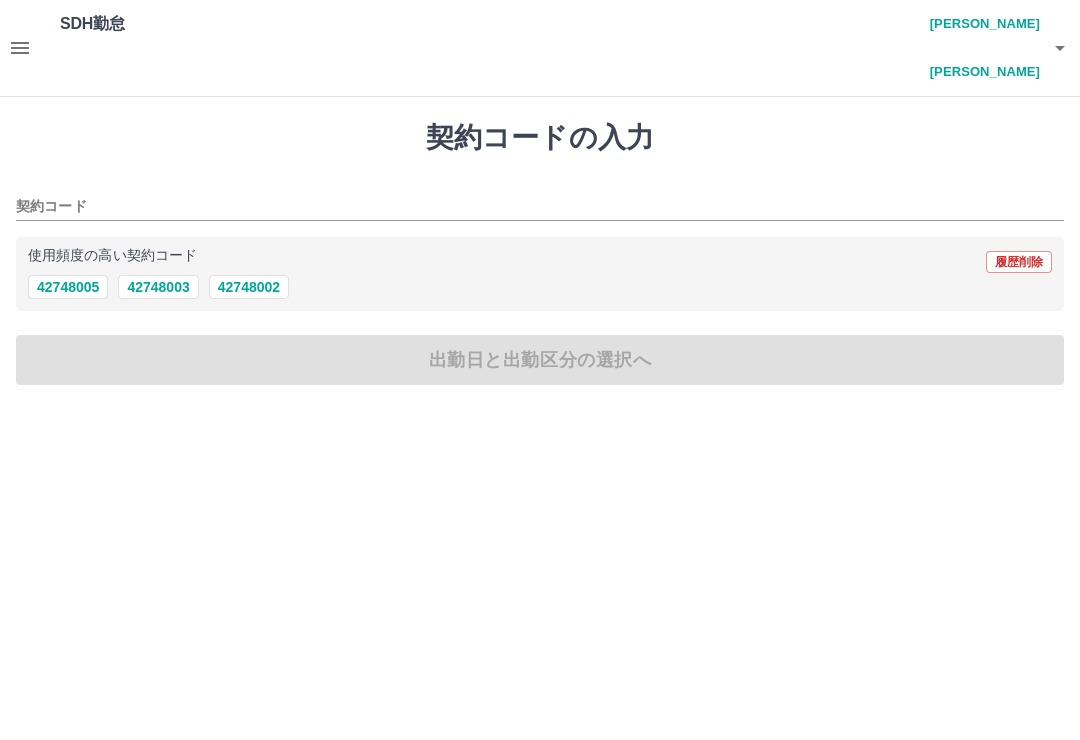 click on "42748005" at bounding box center [68, 287] 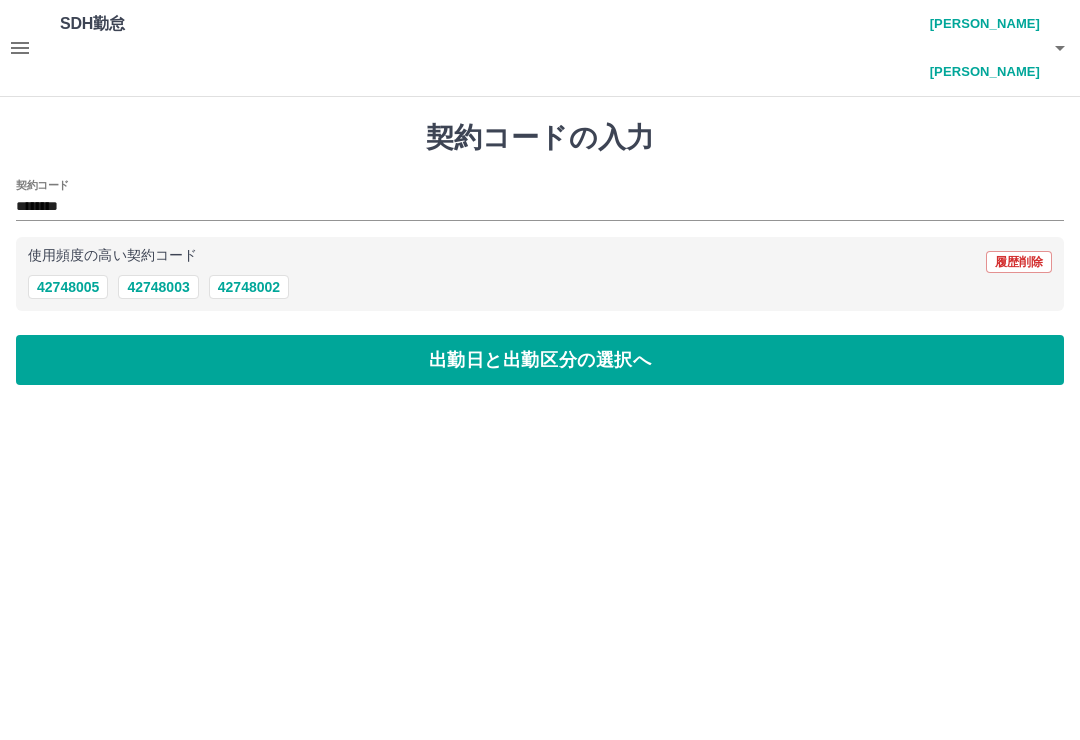click on "出勤日と出勤区分の選択へ" at bounding box center (540, 360) 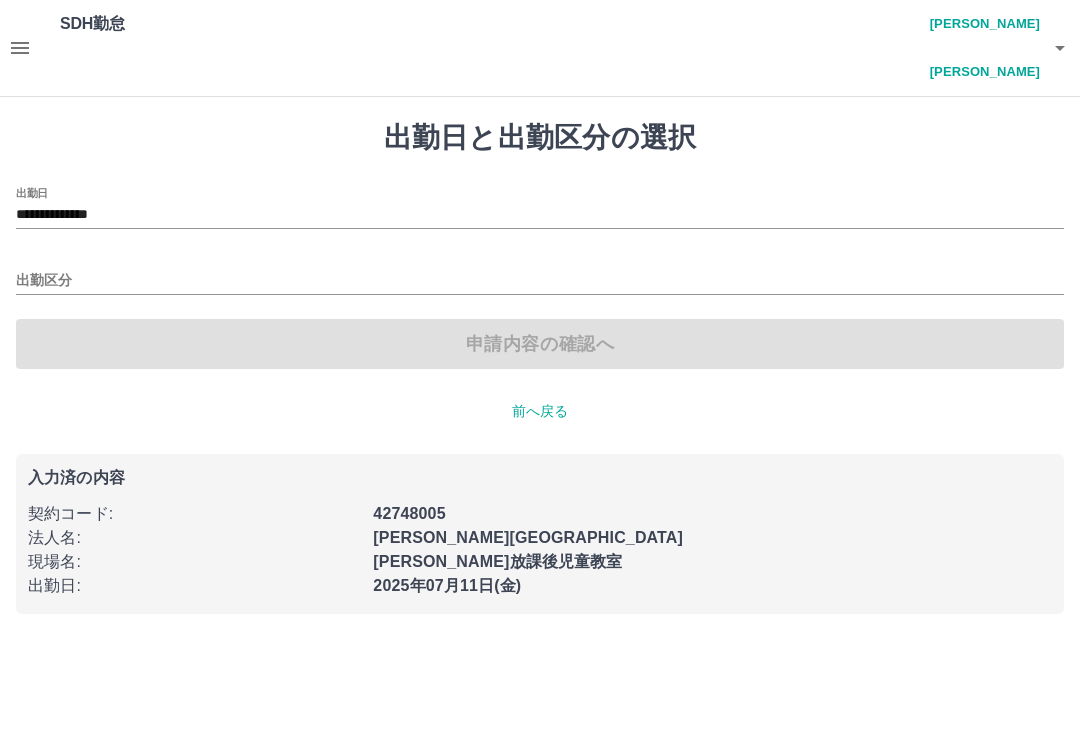 click on "**********" at bounding box center (540, 215) 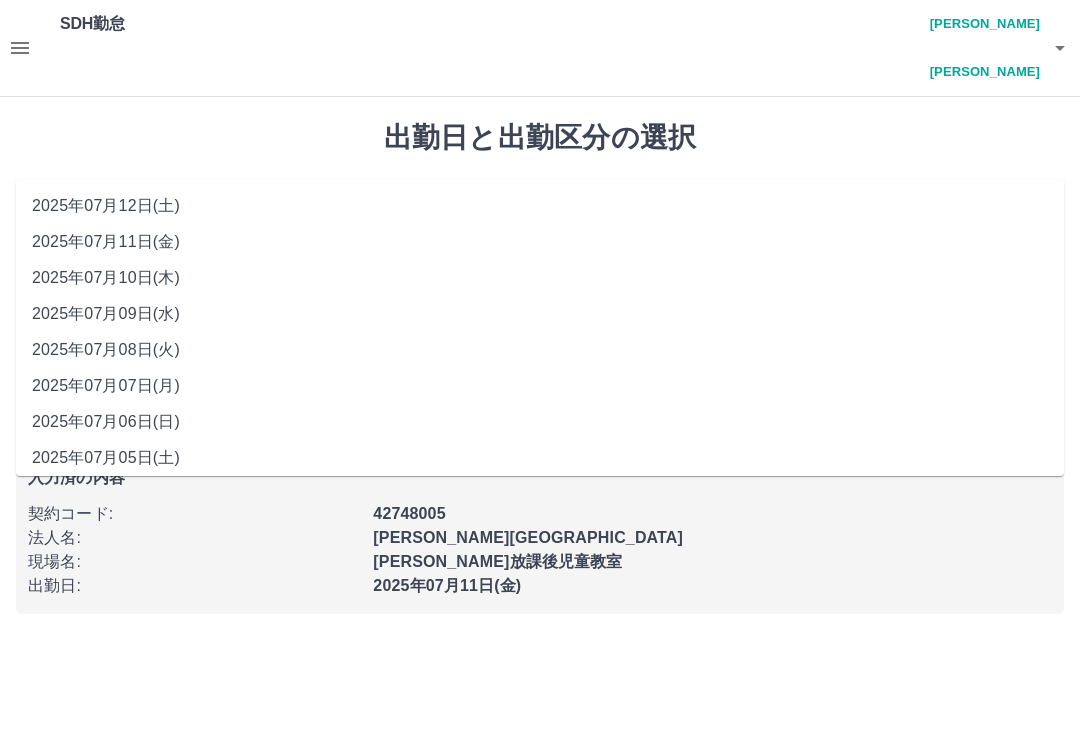 click on "2025年07月09日(水)" at bounding box center (540, 314) 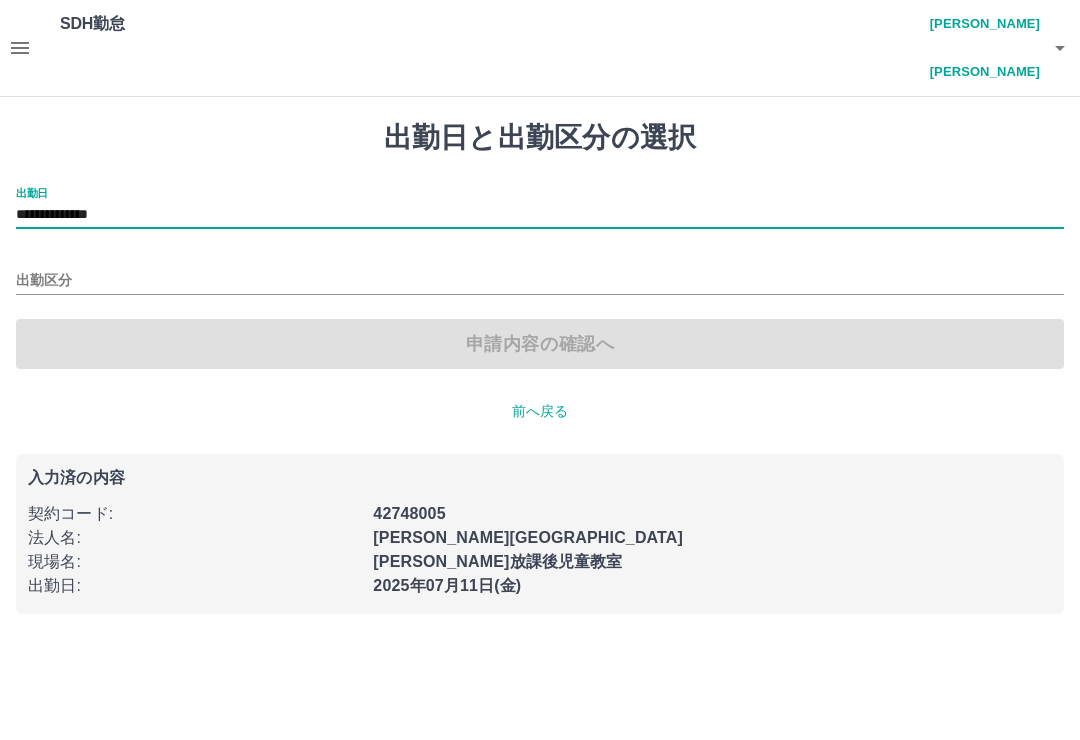 click on "出勤区分" at bounding box center [540, 281] 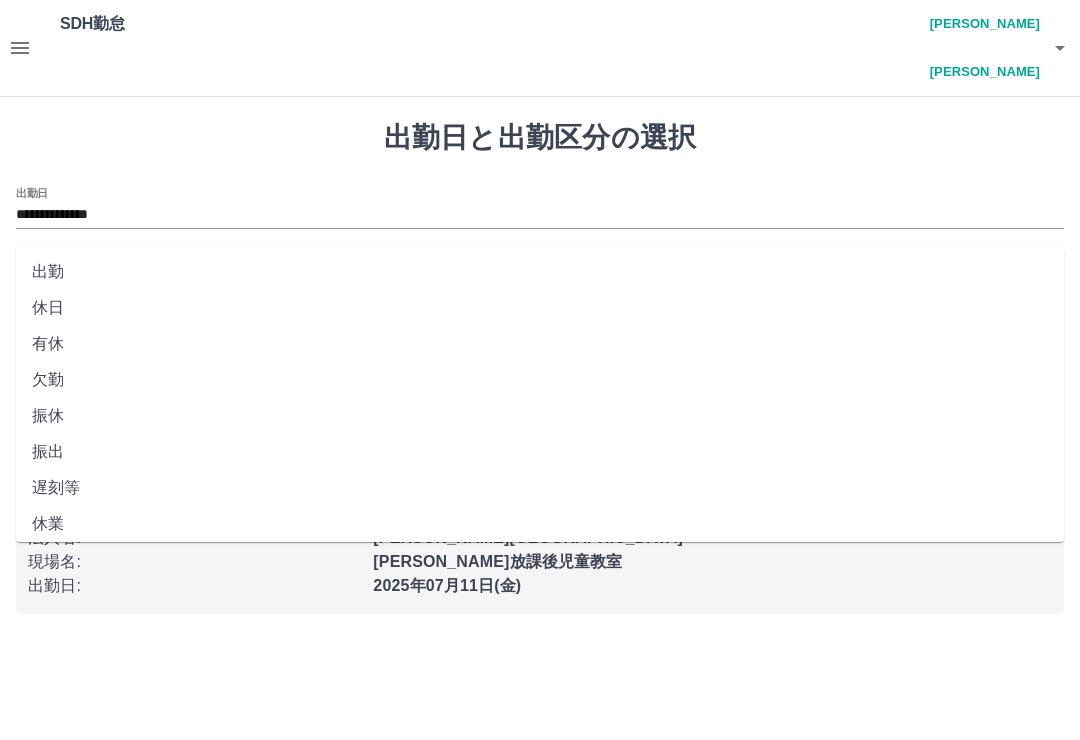 click on "休日" at bounding box center (540, 308) 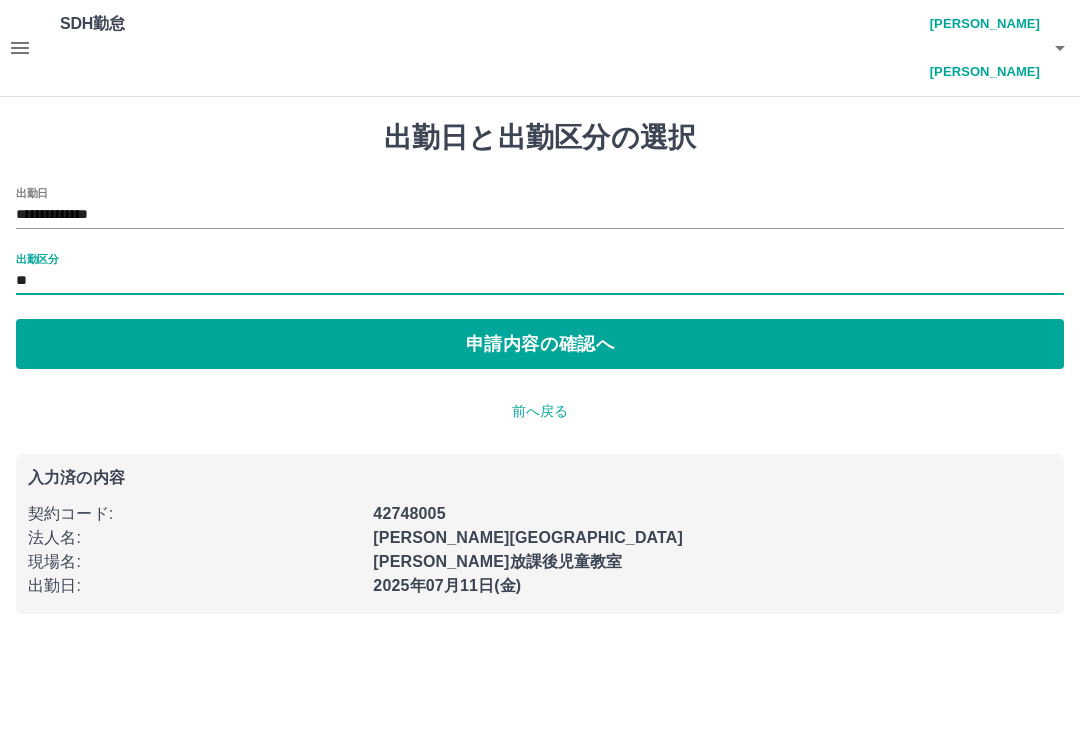 click on "申請内容の確認へ" at bounding box center [540, 344] 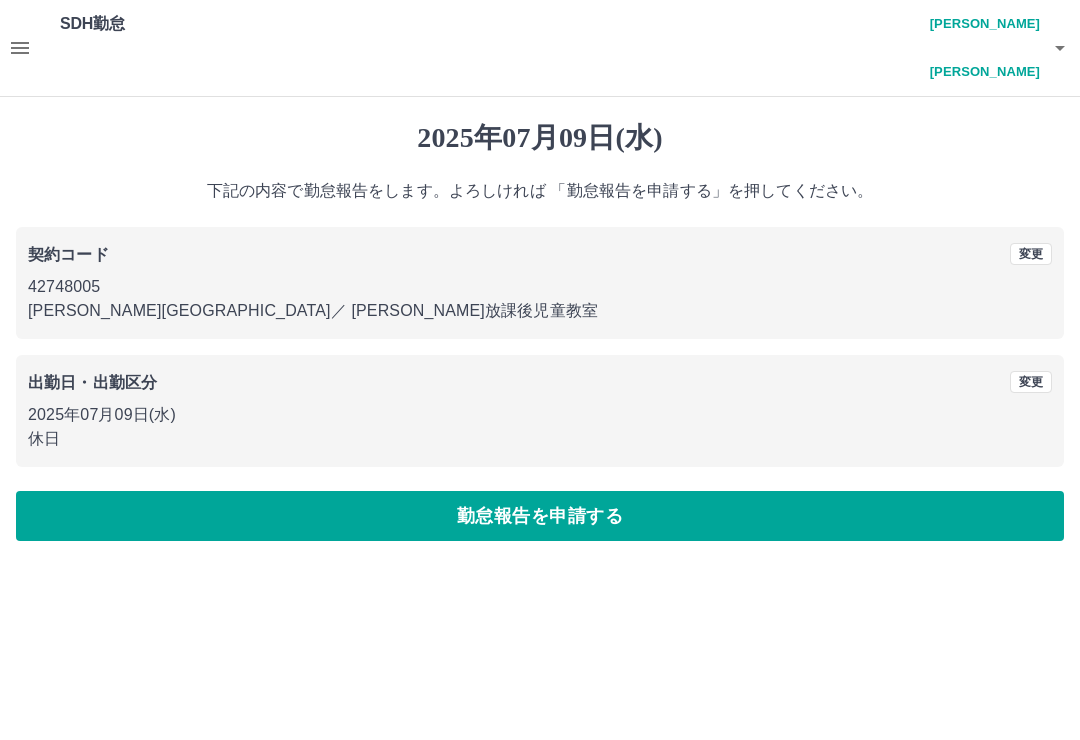 click on "勤怠報告を申請する" at bounding box center (540, 516) 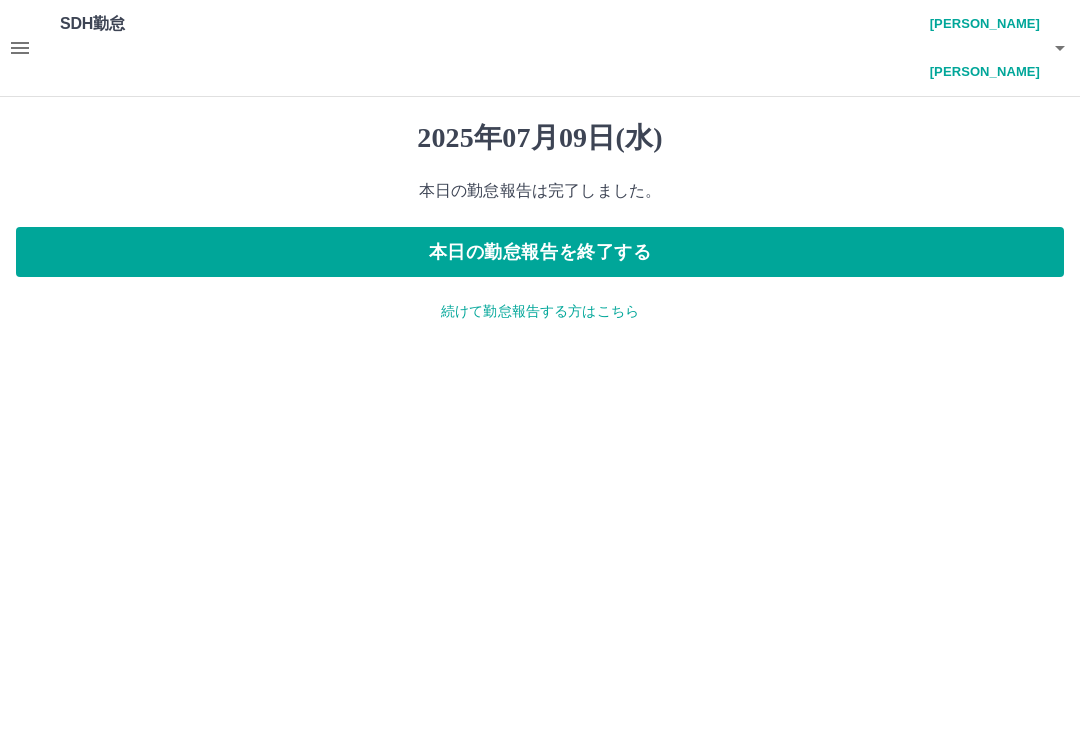 click on "本日の勤怠報告を終了する" at bounding box center [540, 252] 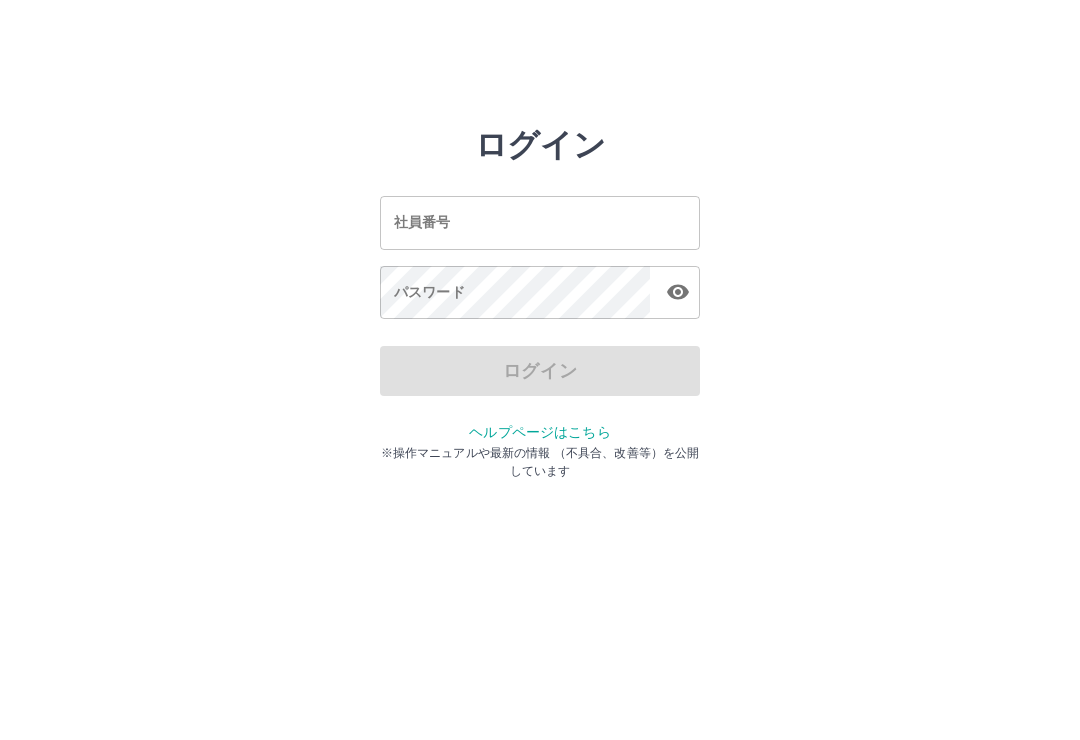 scroll, scrollTop: 0, scrollLeft: 0, axis: both 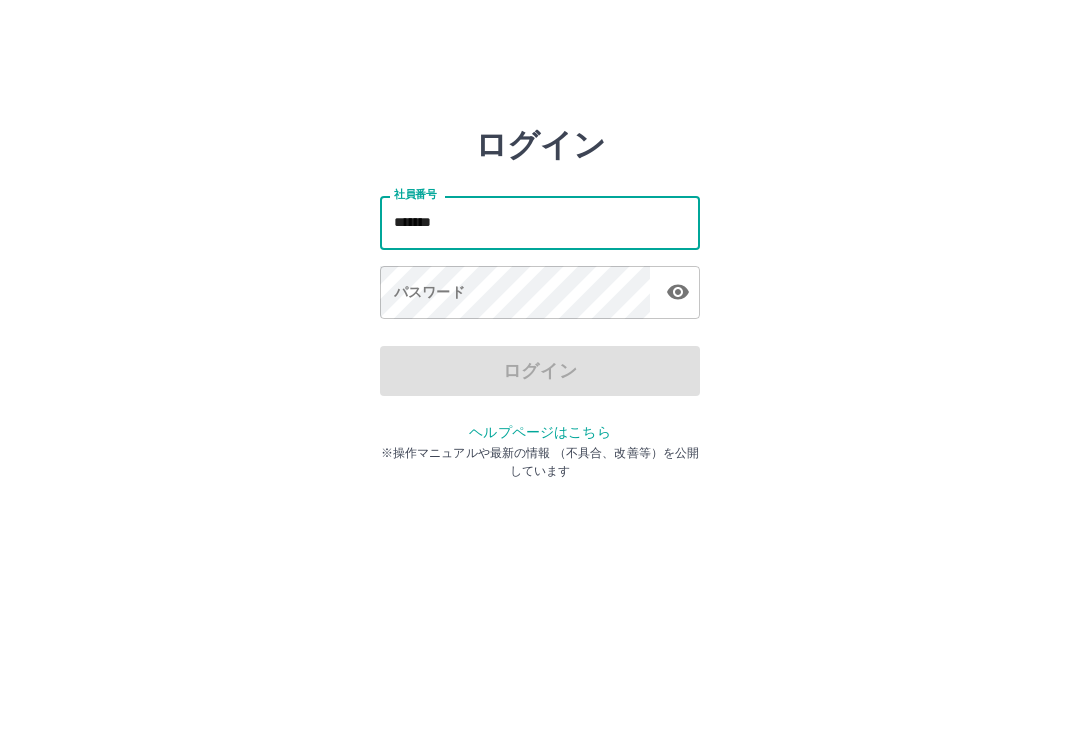 type on "*******" 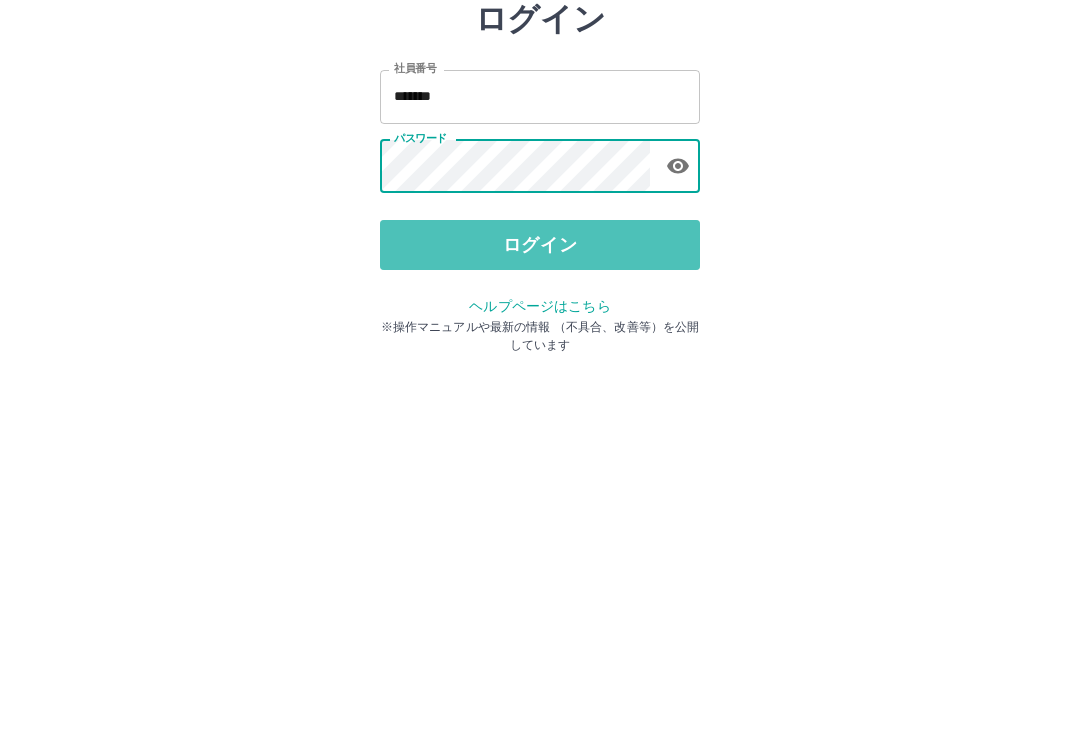 click on "ログイン" at bounding box center (540, 371) 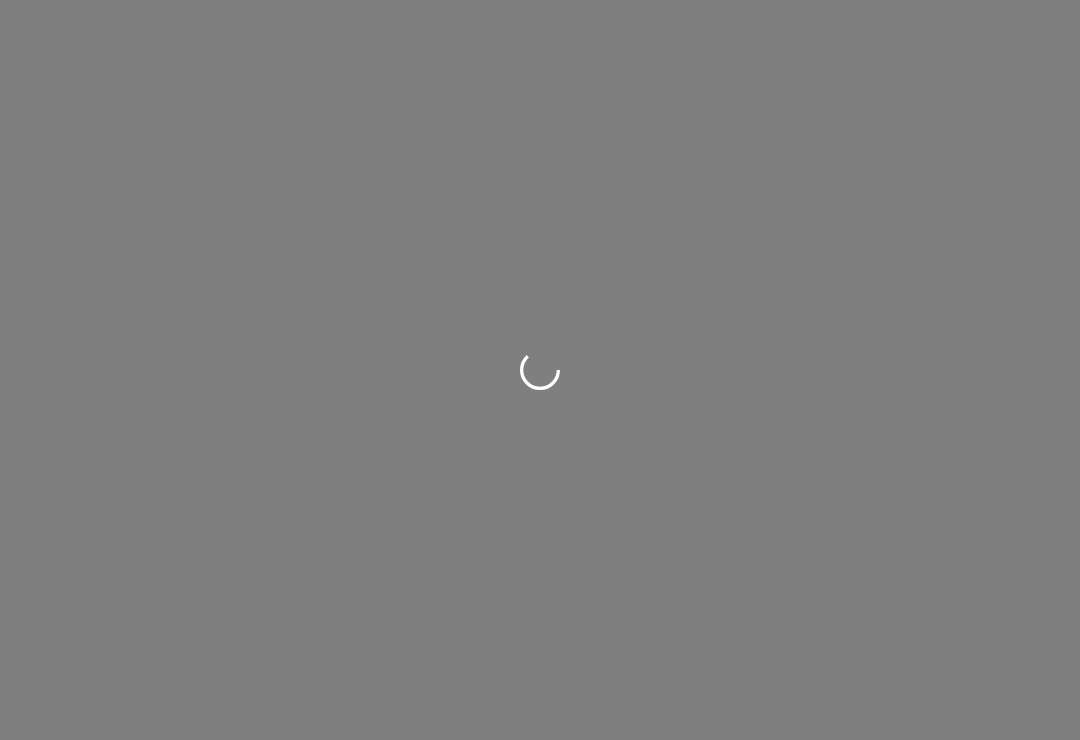 scroll, scrollTop: 0, scrollLeft: 0, axis: both 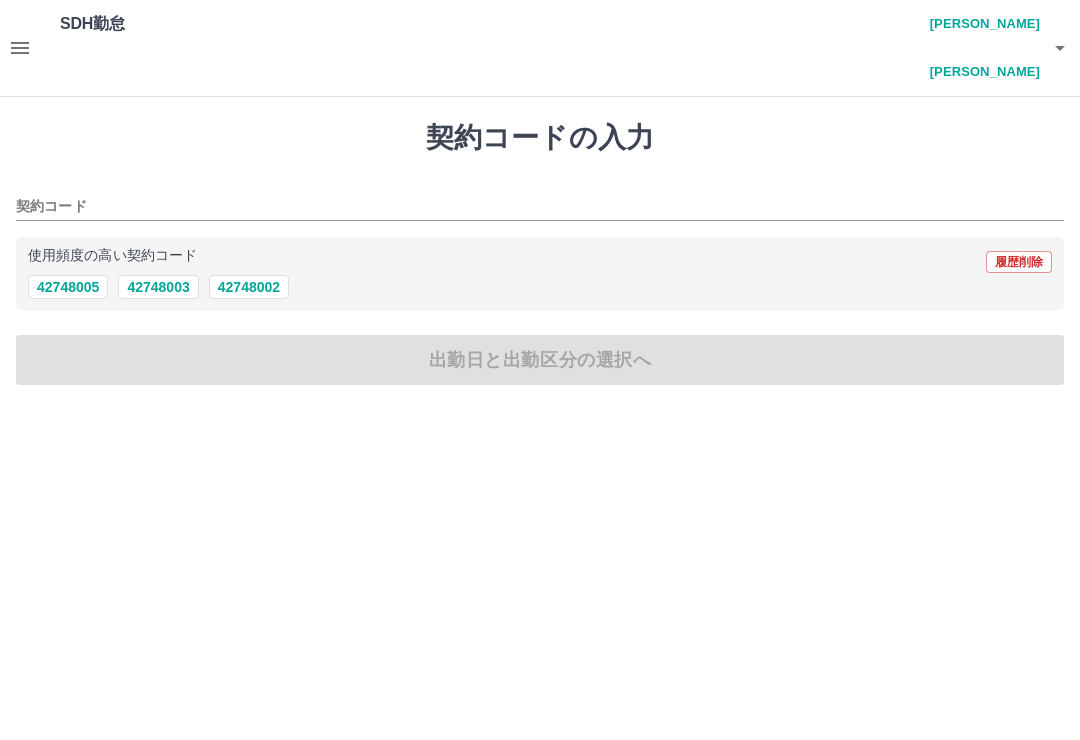 click on "42748005" at bounding box center [68, 287] 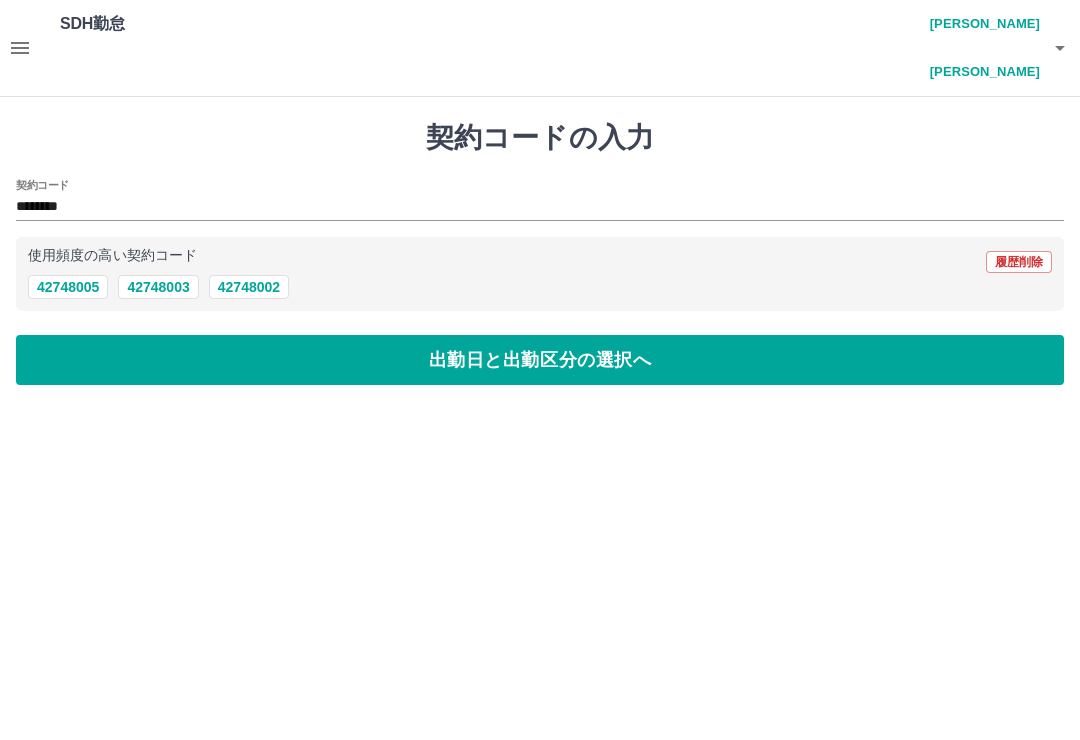 click on "出勤日と出勤区分の選択へ" at bounding box center [540, 360] 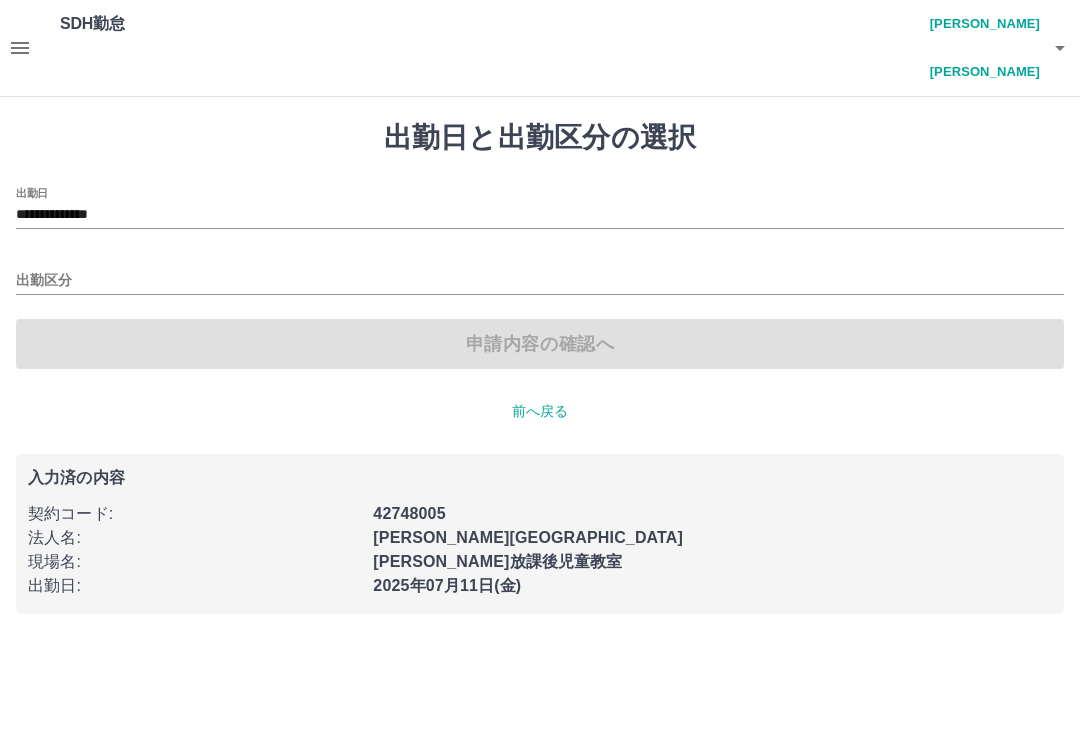 click on "**********" at bounding box center [540, 215] 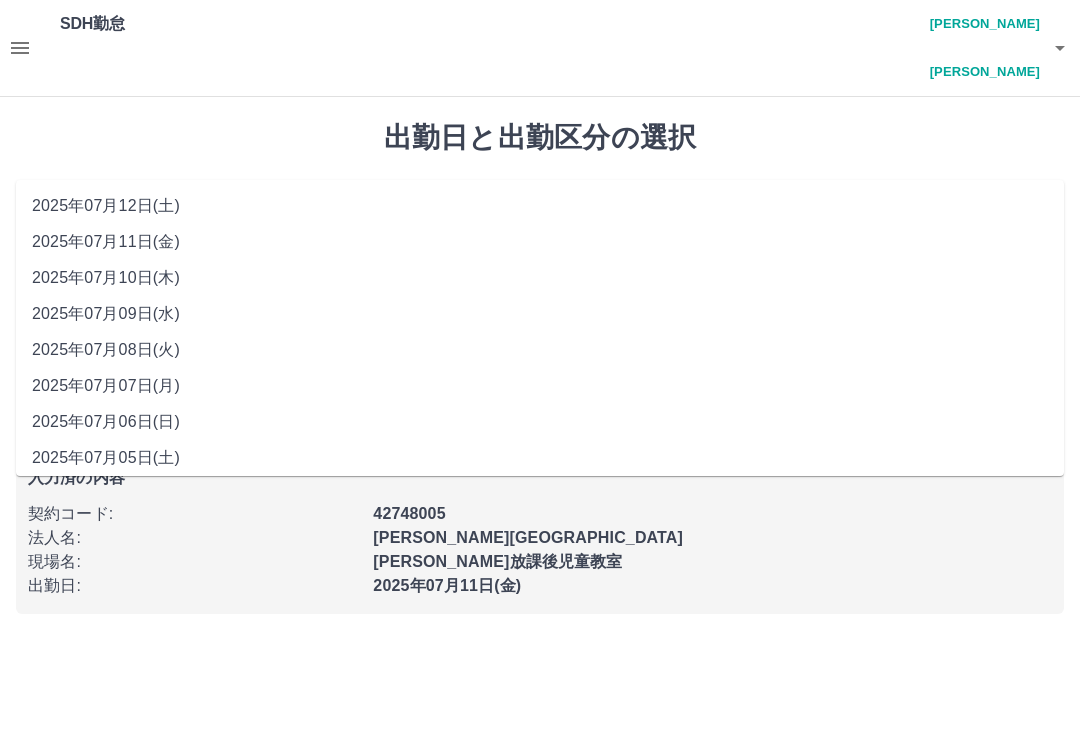 click on "2025年07月10日(木)" at bounding box center [540, 278] 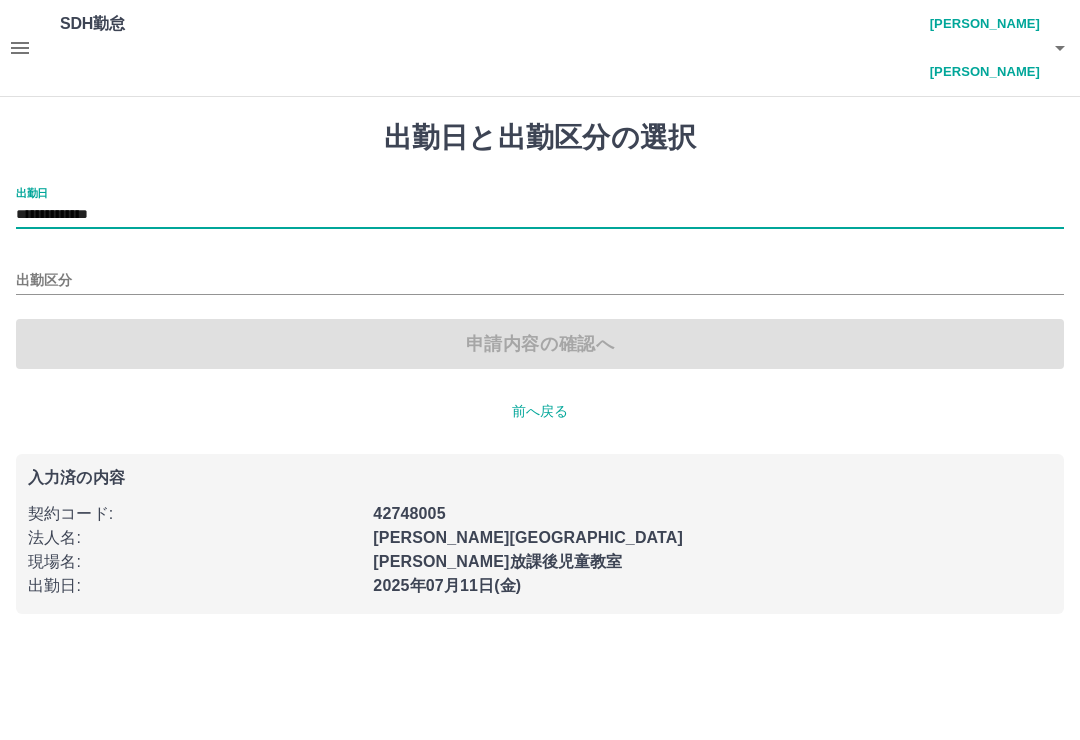 click on "出勤区分" at bounding box center [540, 281] 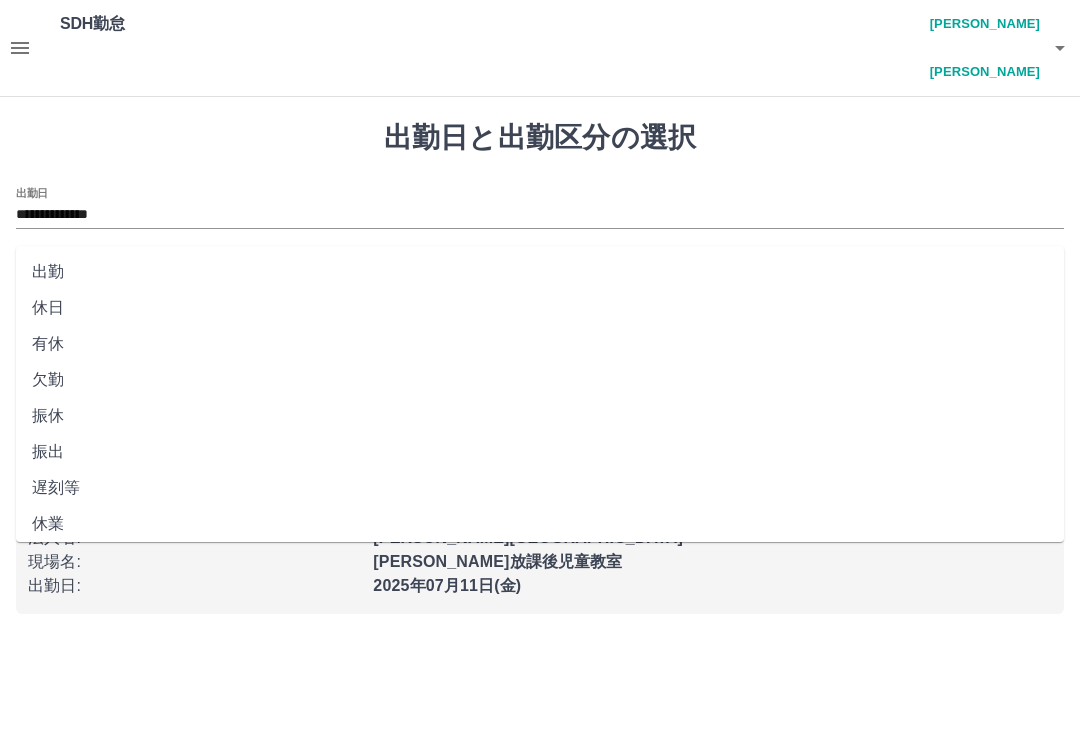 click on "休日" at bounding box center (540, 308) 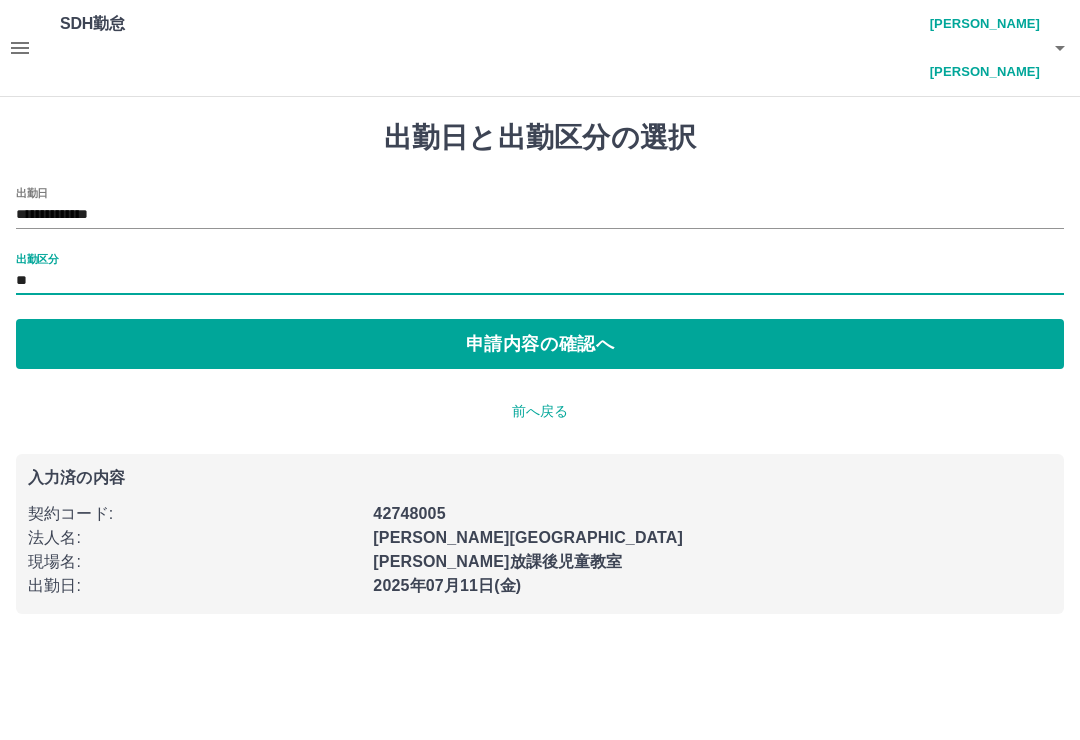click on "申請内容の確認へ" at bounding box center (540, 344) 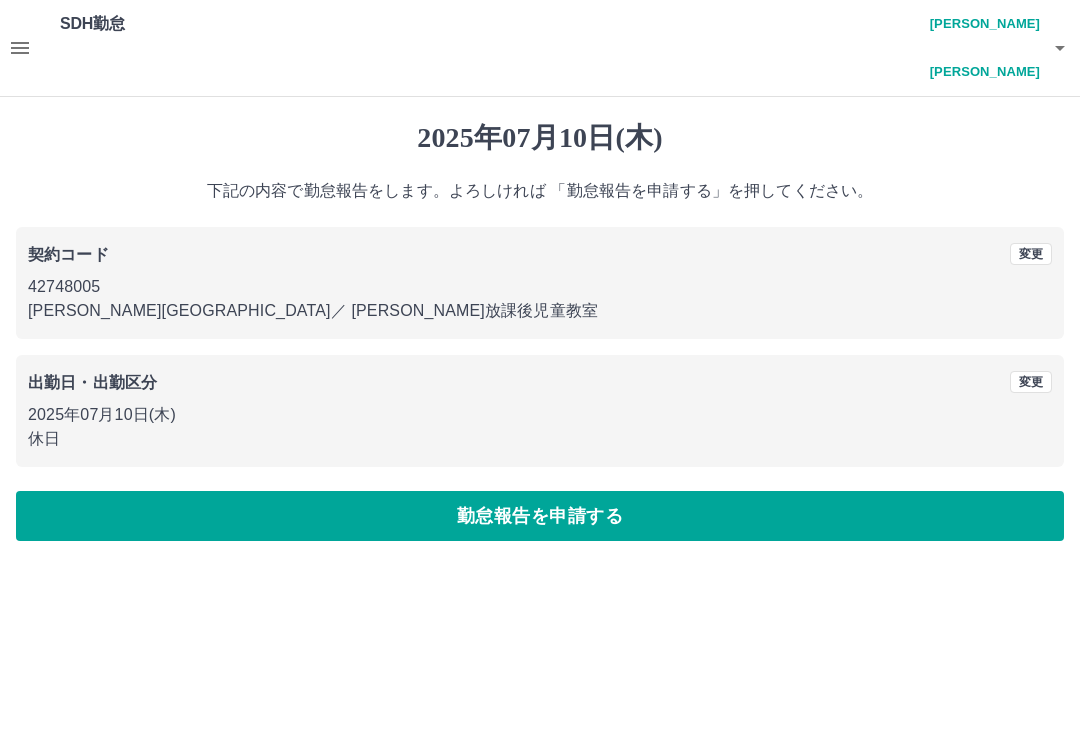 click on "勤怠報告を申請する" at bounding box center [540, 516] 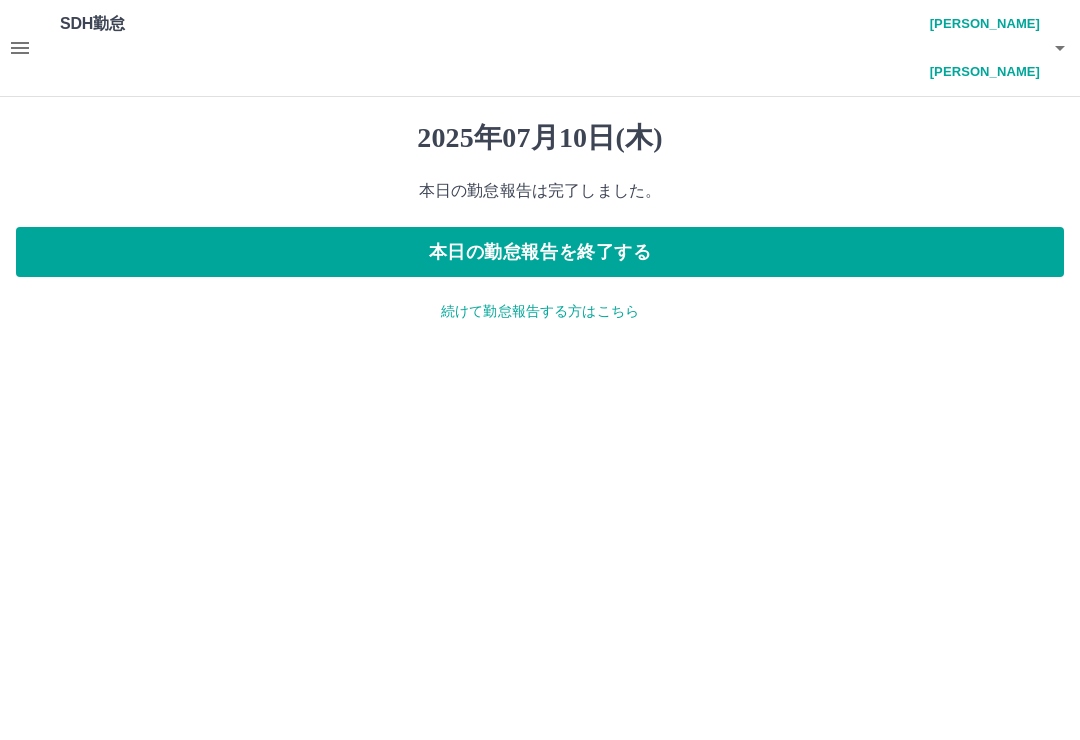 click on "本日の勤怠報告を終了する" at bounding box center (540, 252) 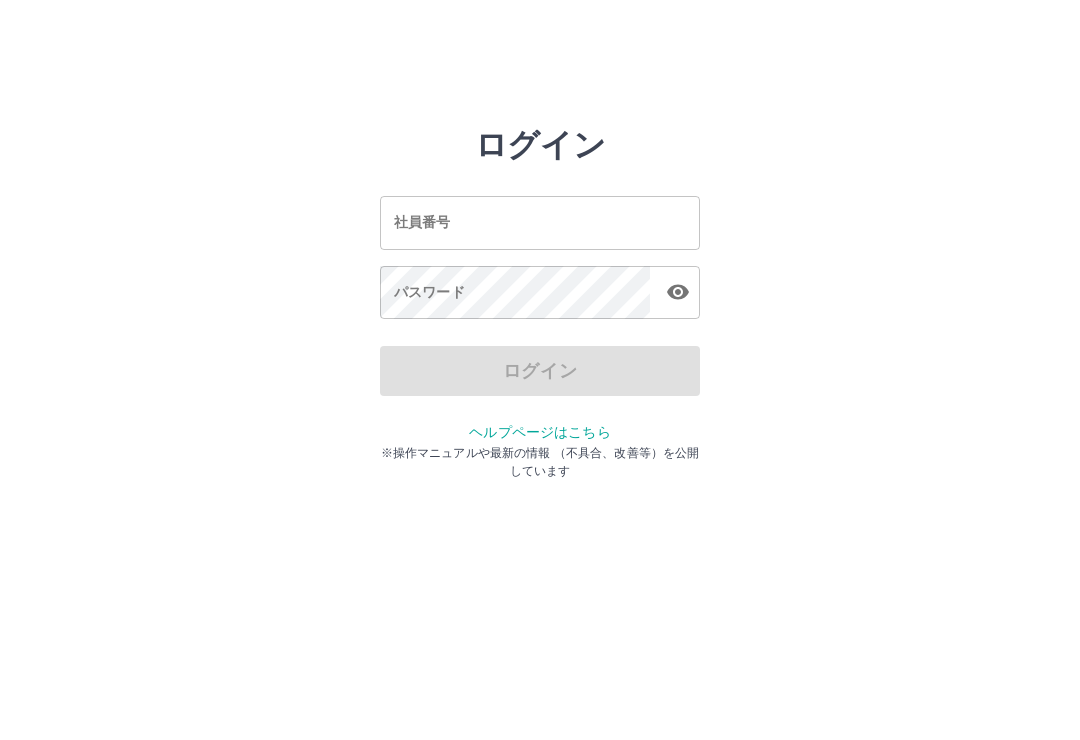 scroll, scrollTop: 0, scrollLeft: 0, axis: both 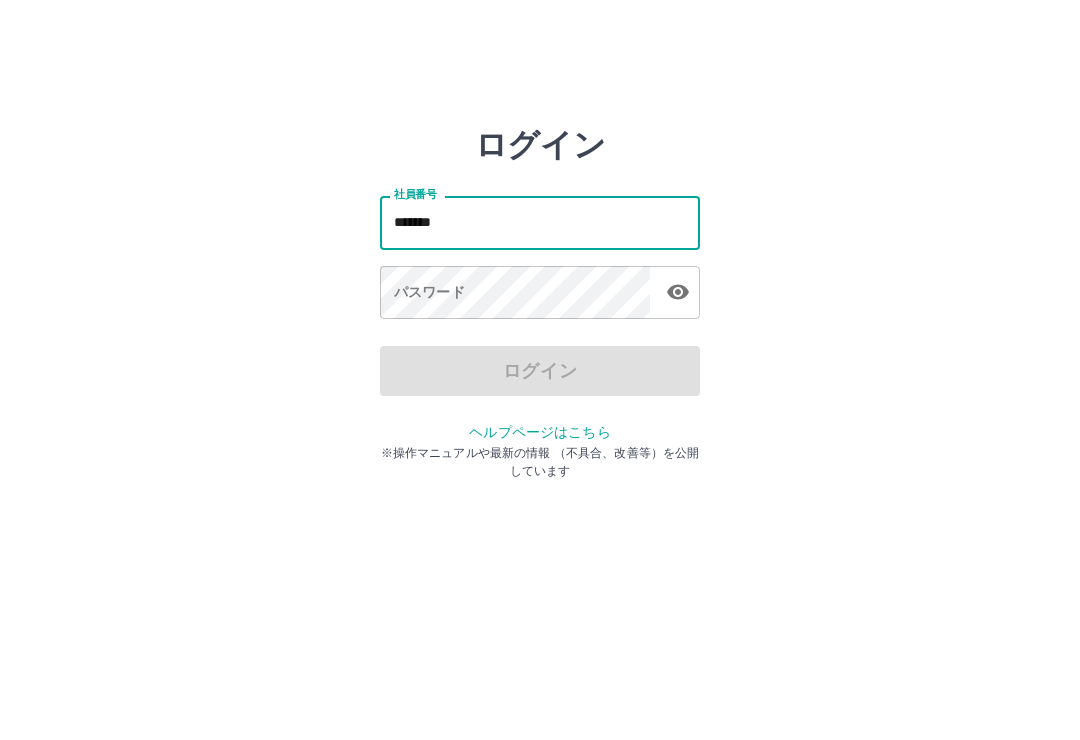 click on "パスワード パスワード" at bounding box center (540, 294) 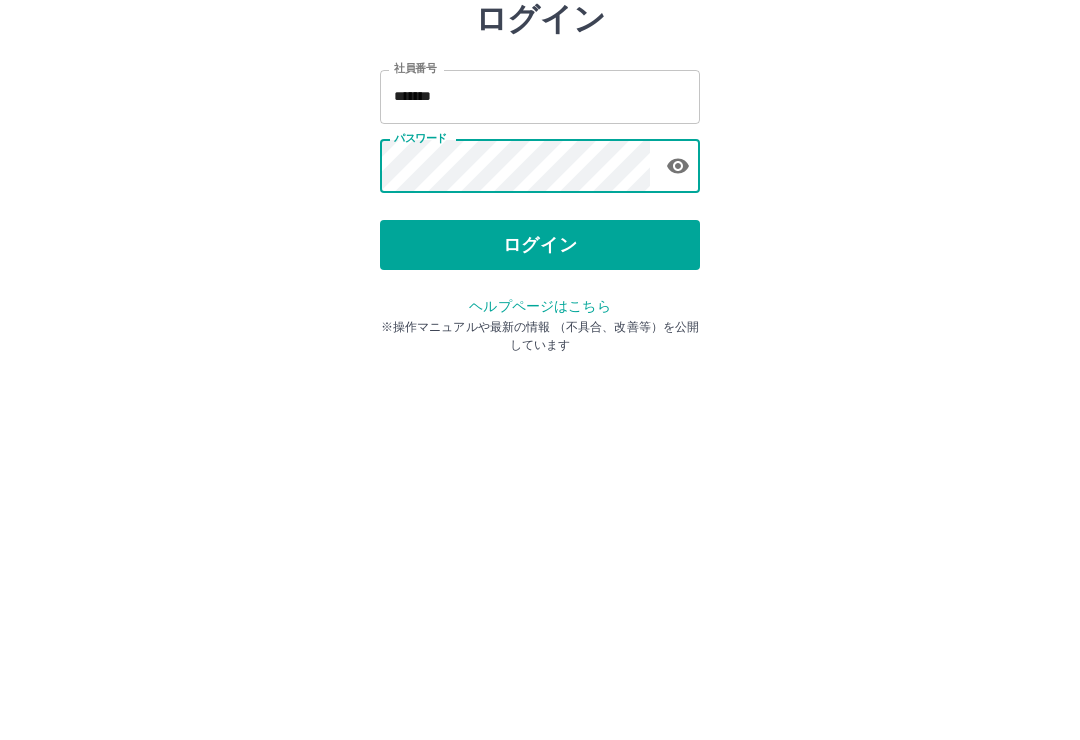 click on "ログイン" at bounding box center (540, 371) 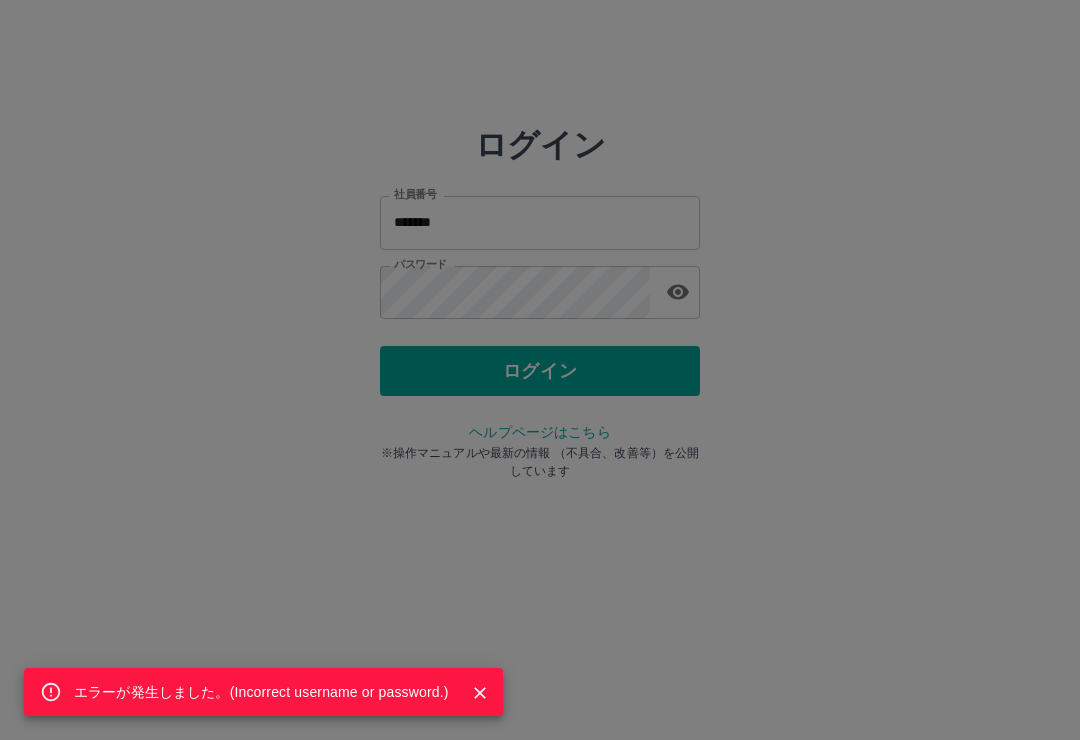 click on "エラーが発生しました。( Incorrect username or password. )" at bounding box center (540, 370) 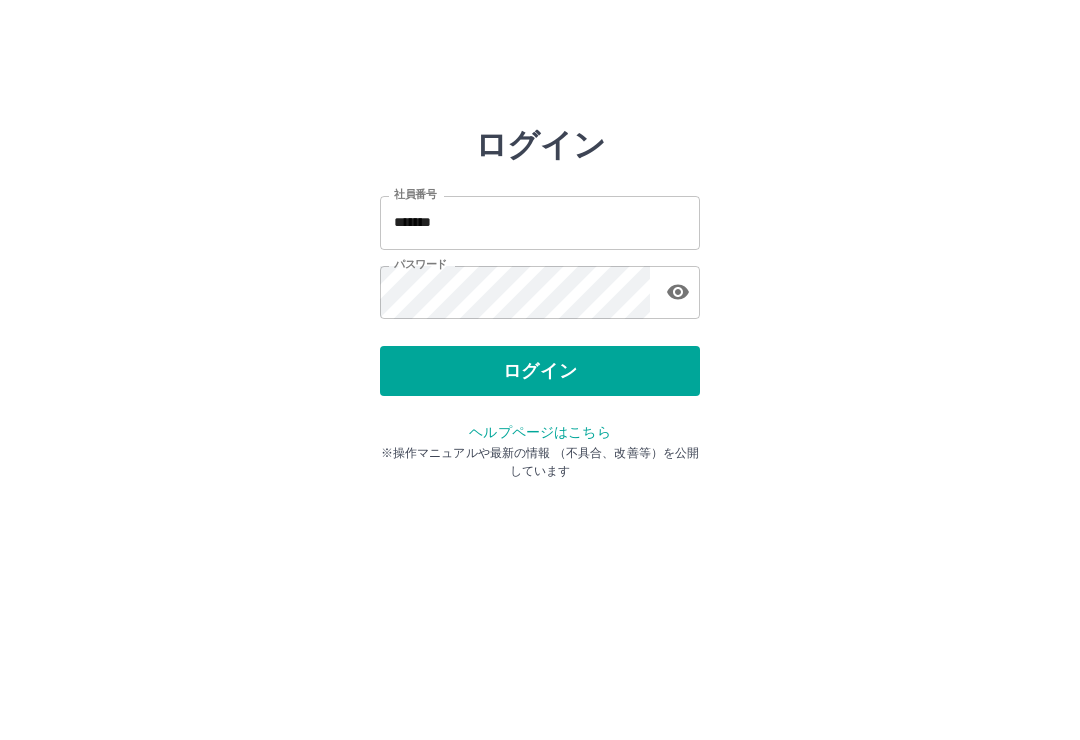 click on "ログイン" at bounding box center (540, 371) 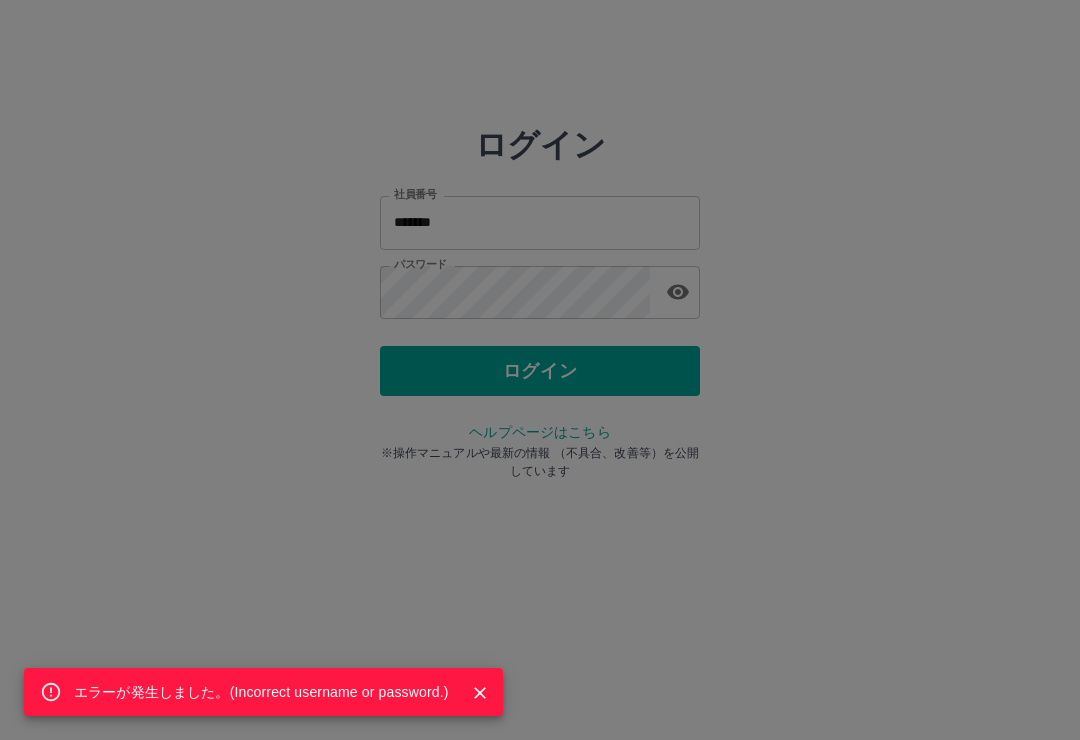 click on "エラーが発生しました。( Incorrect username or password. )" at bounding box center [540, 370] 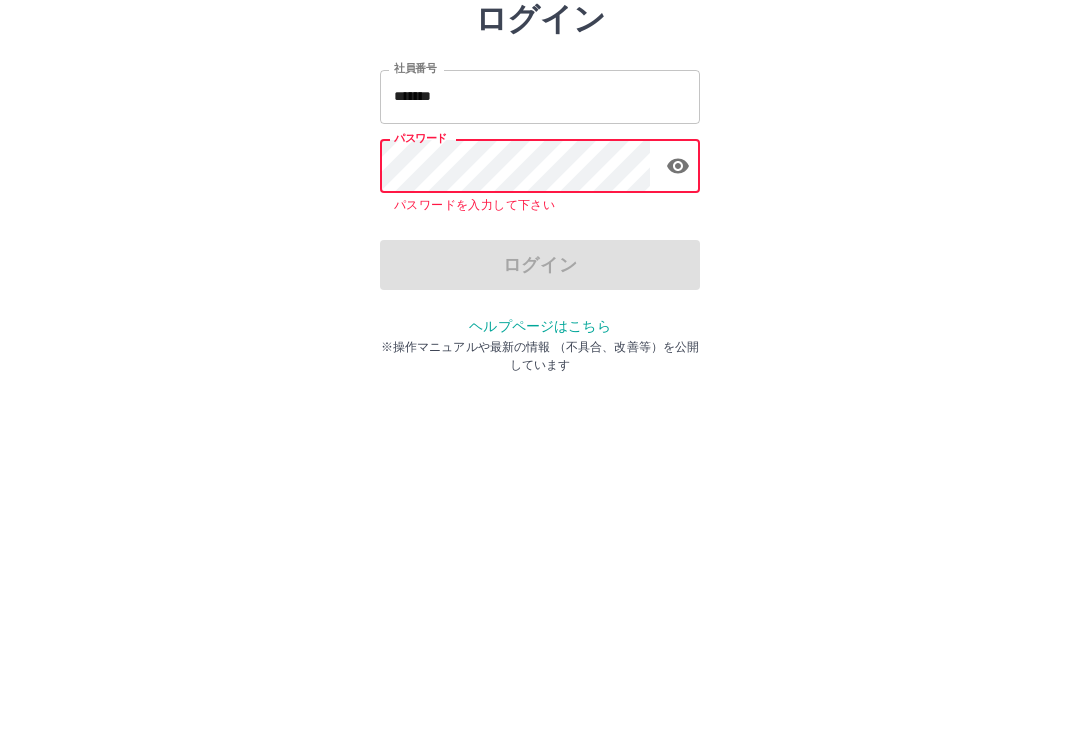 click on "*******" at bounding box center [540, 222] 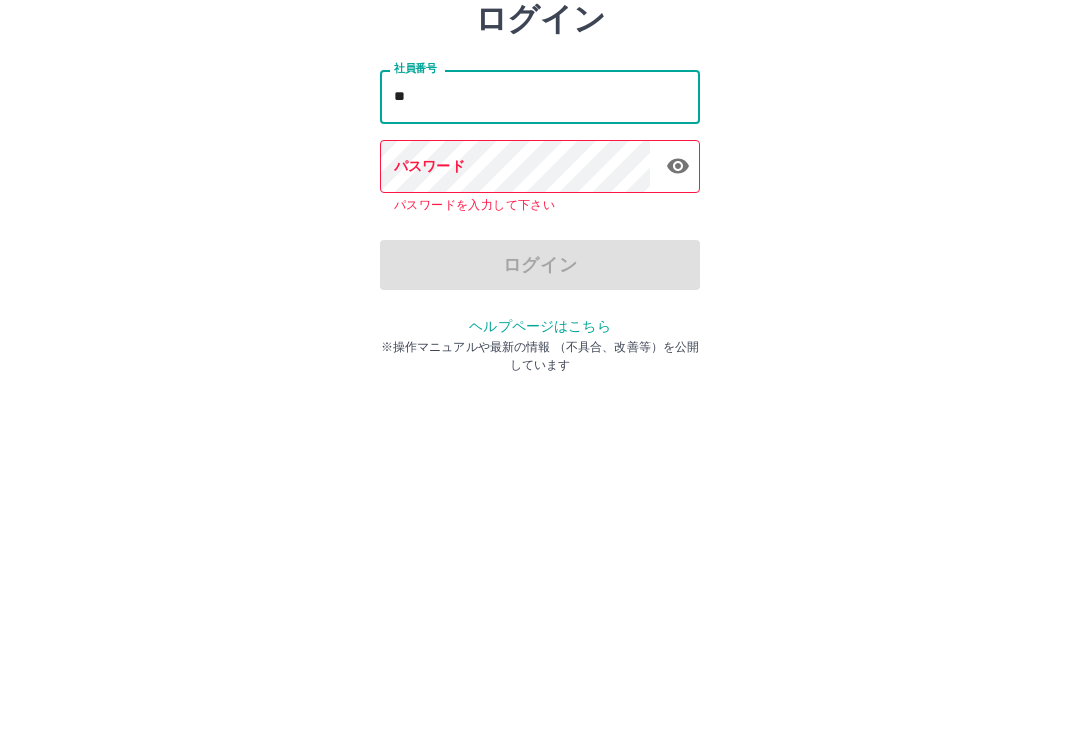 type on "*" 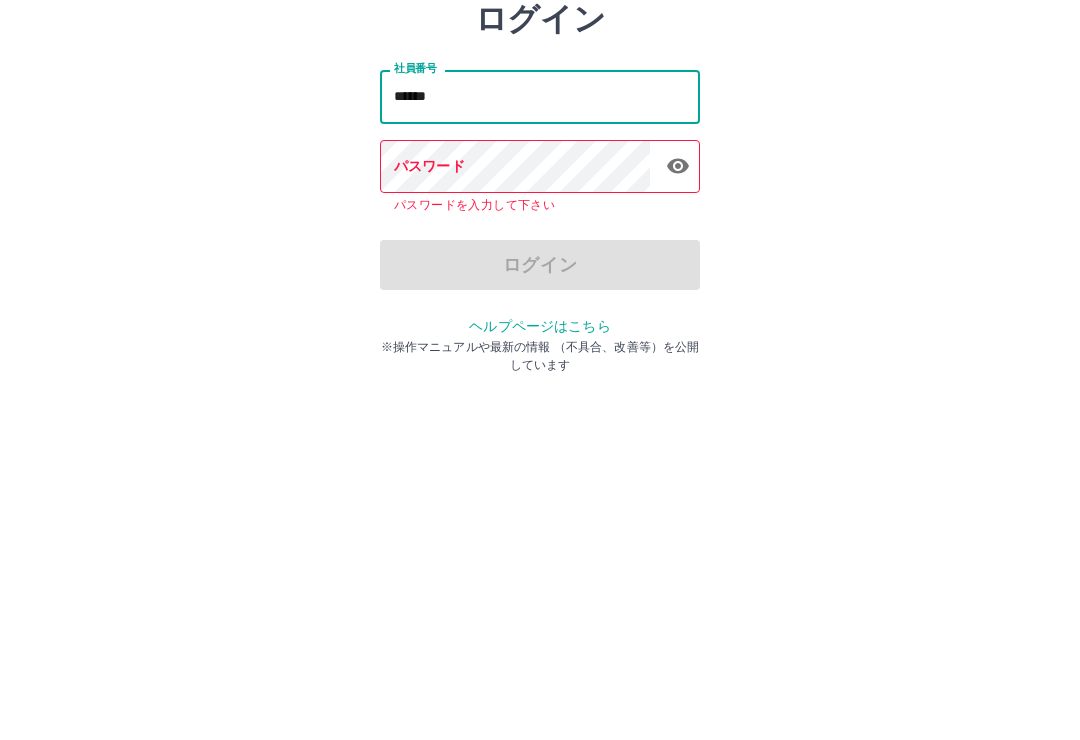 type on "*******" 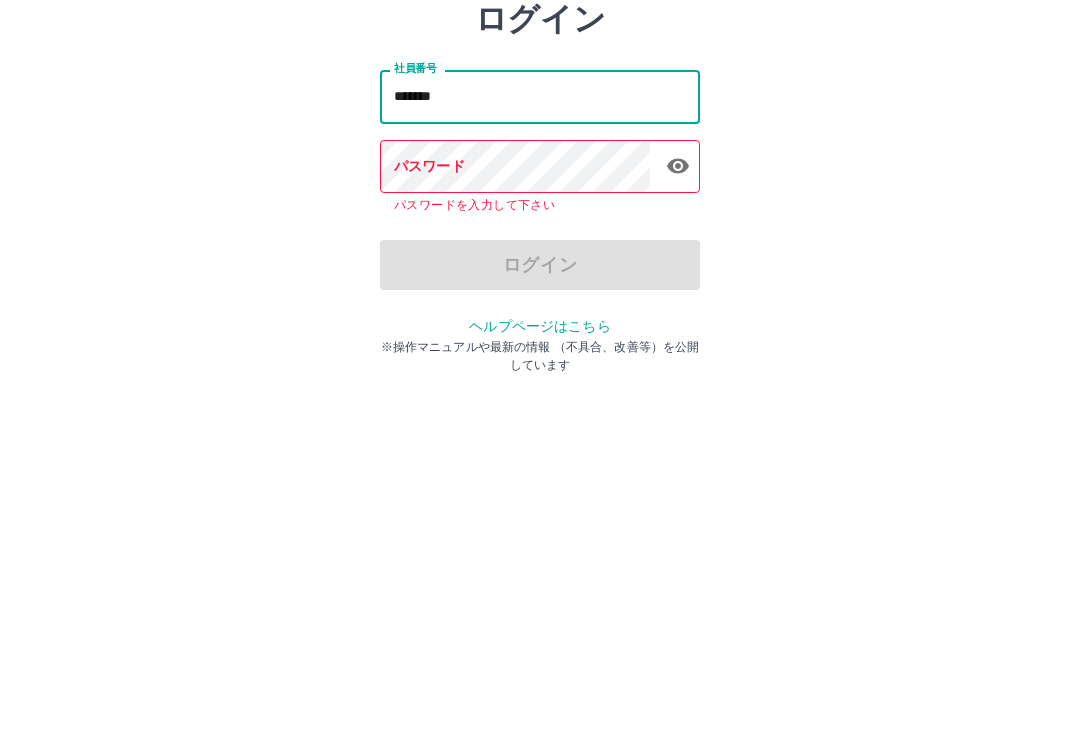 click on "パスワード パスワード パスワードを入力して下さい" at bounding box center [540, 304] 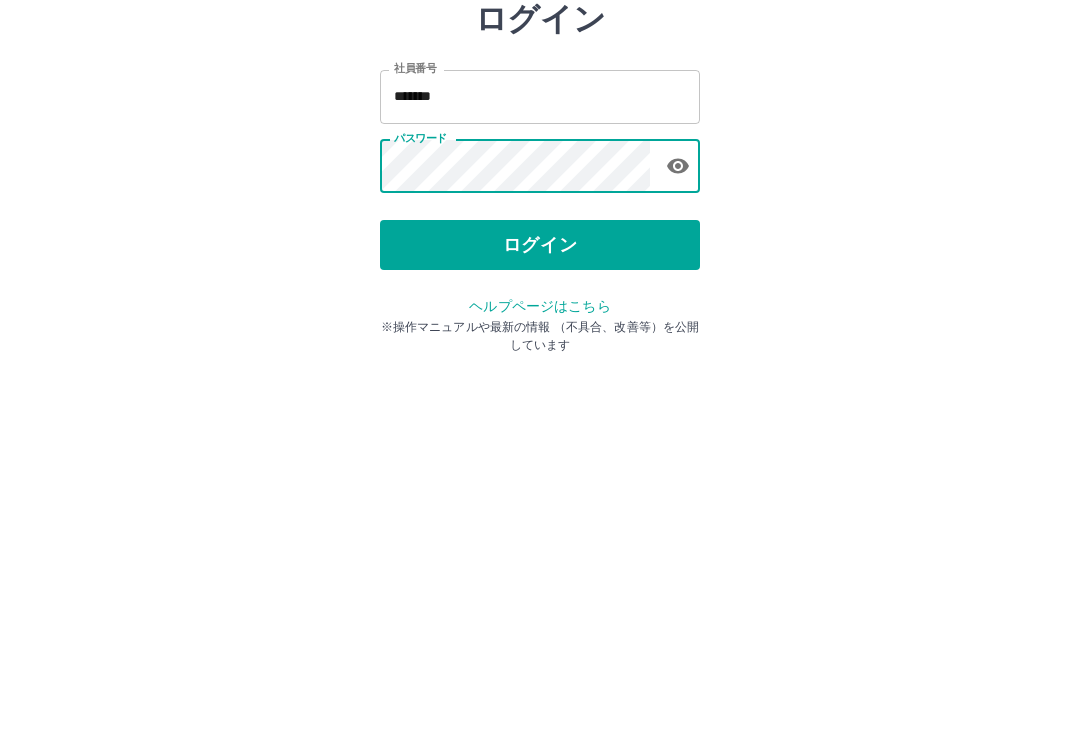 click on "ログイン" at bounding box center [540, 371] 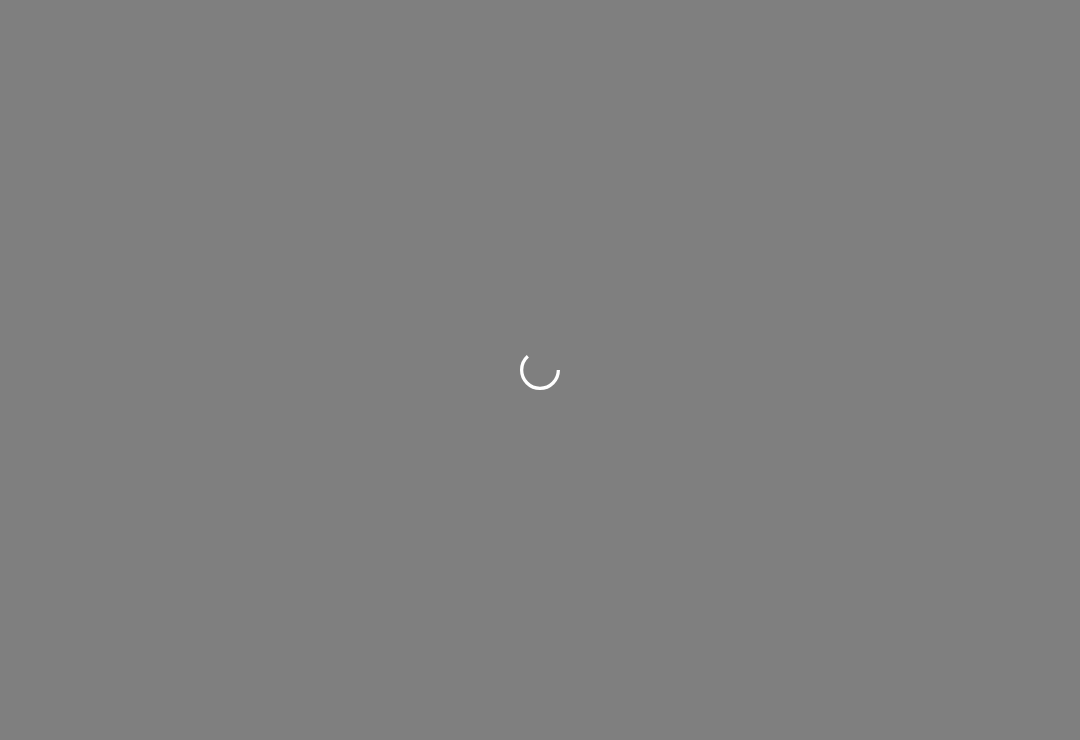 scroll, scrollTop: 0, scrollLeft: 0, axis: both 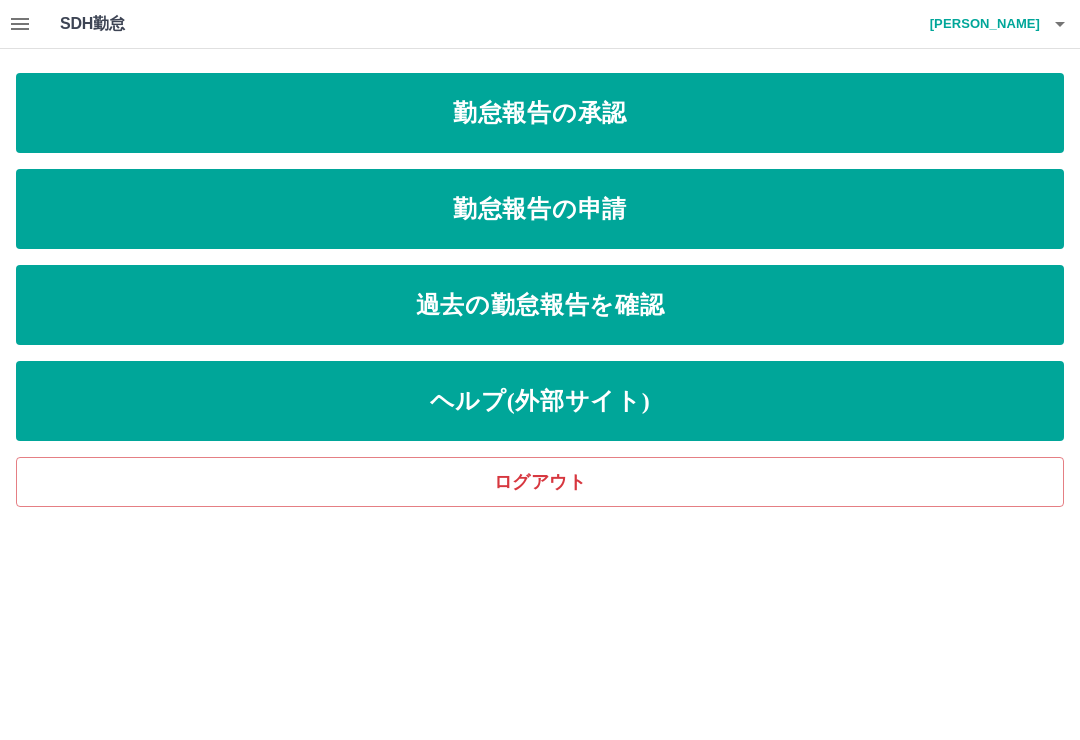 click on "勤怠報告の承認" at bounding box center (540, 113) 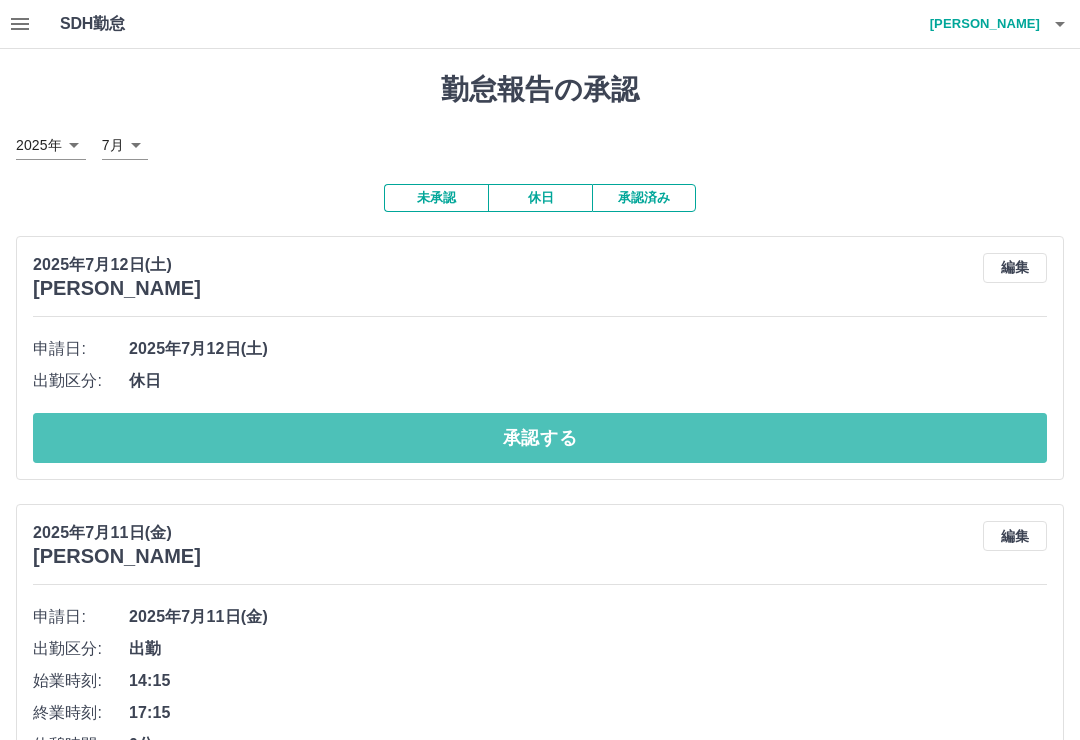 click on "承認する" at bounding box center (540, 438) 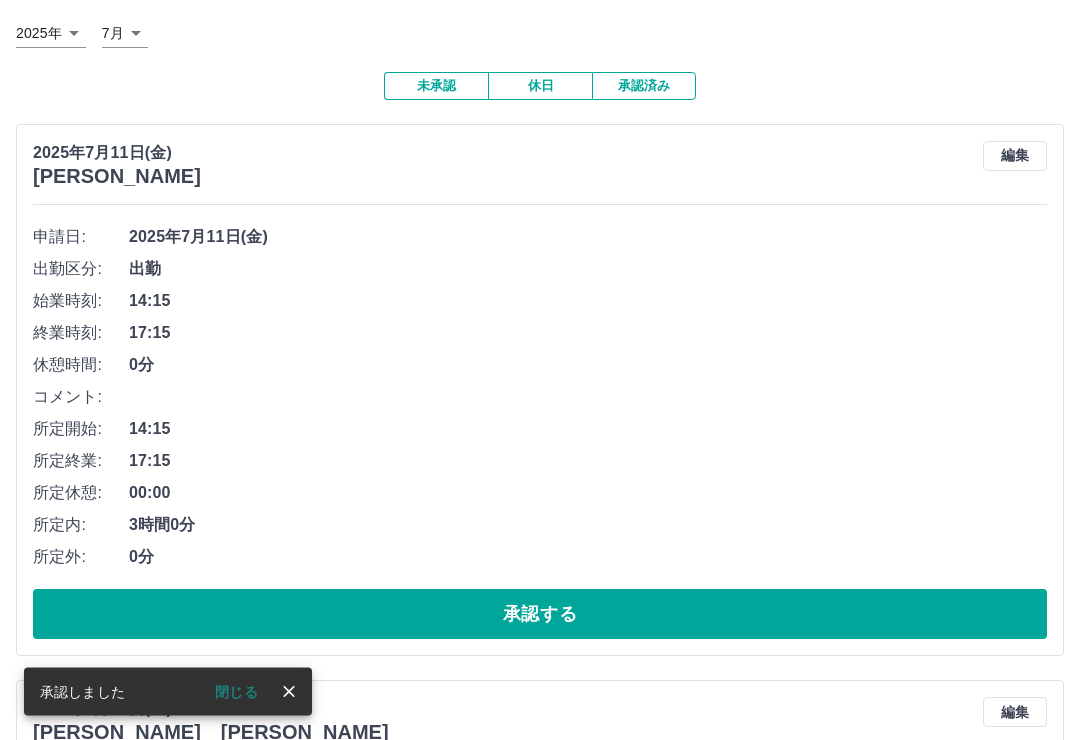scroll, scrollTop: 112, scrollLeft: 0, axis: vertical 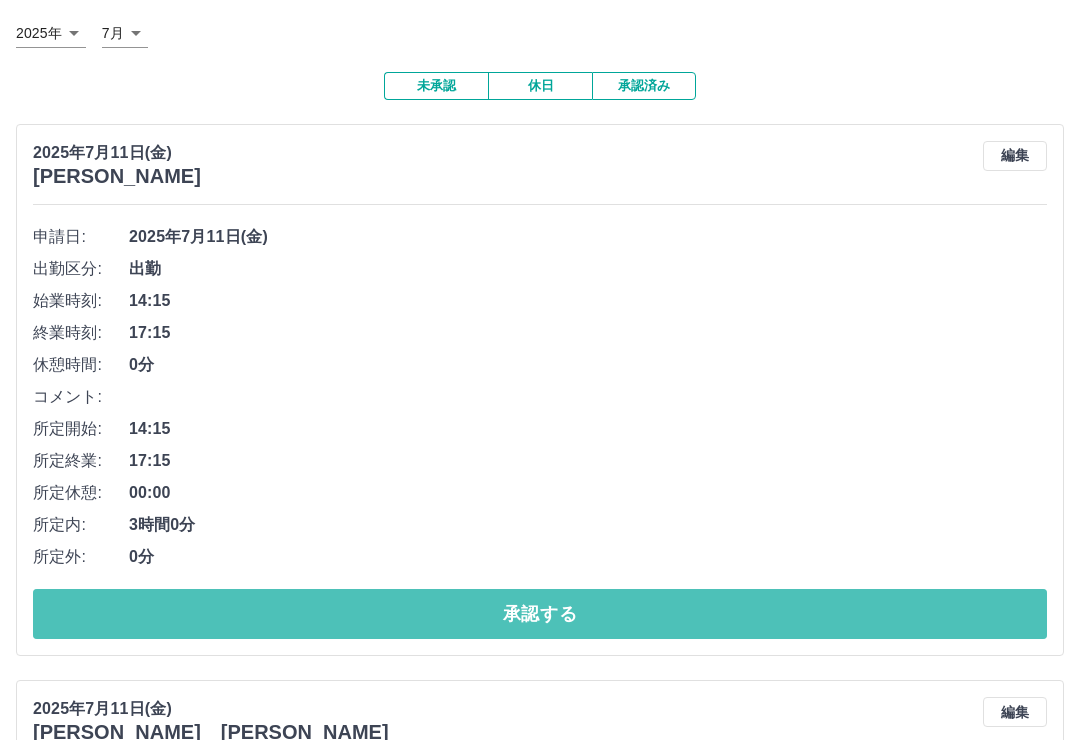 click on "承認する" at bounding box center (540, 614) 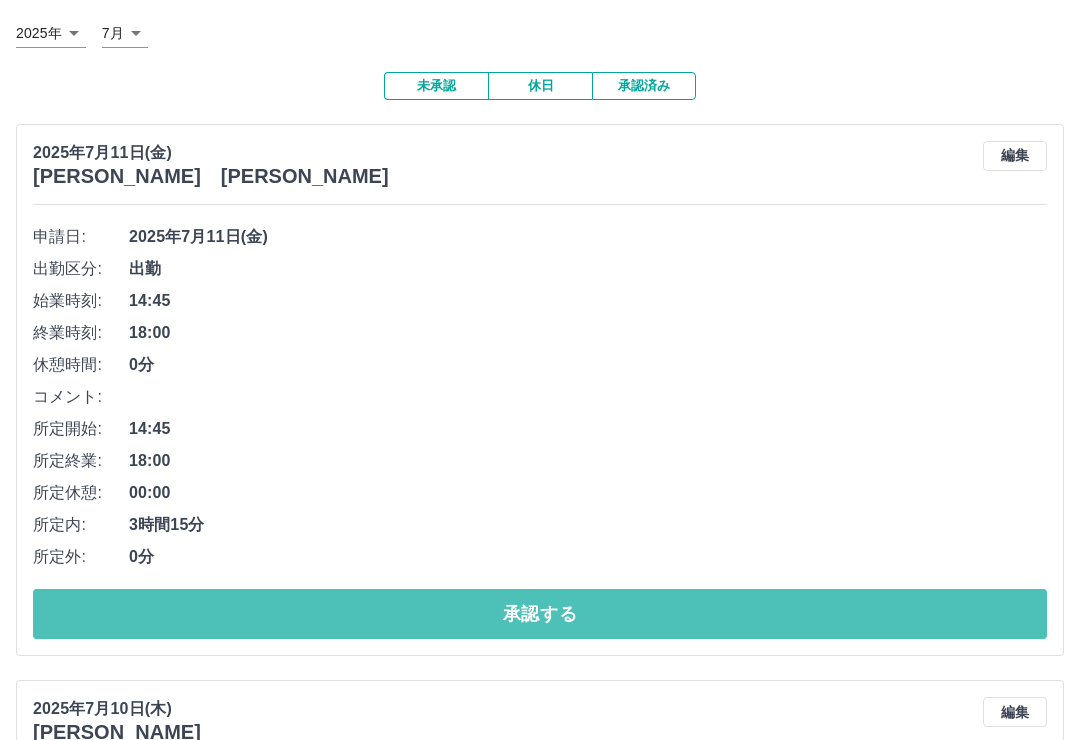 click on "承認する" at bounding box center (540, 614) 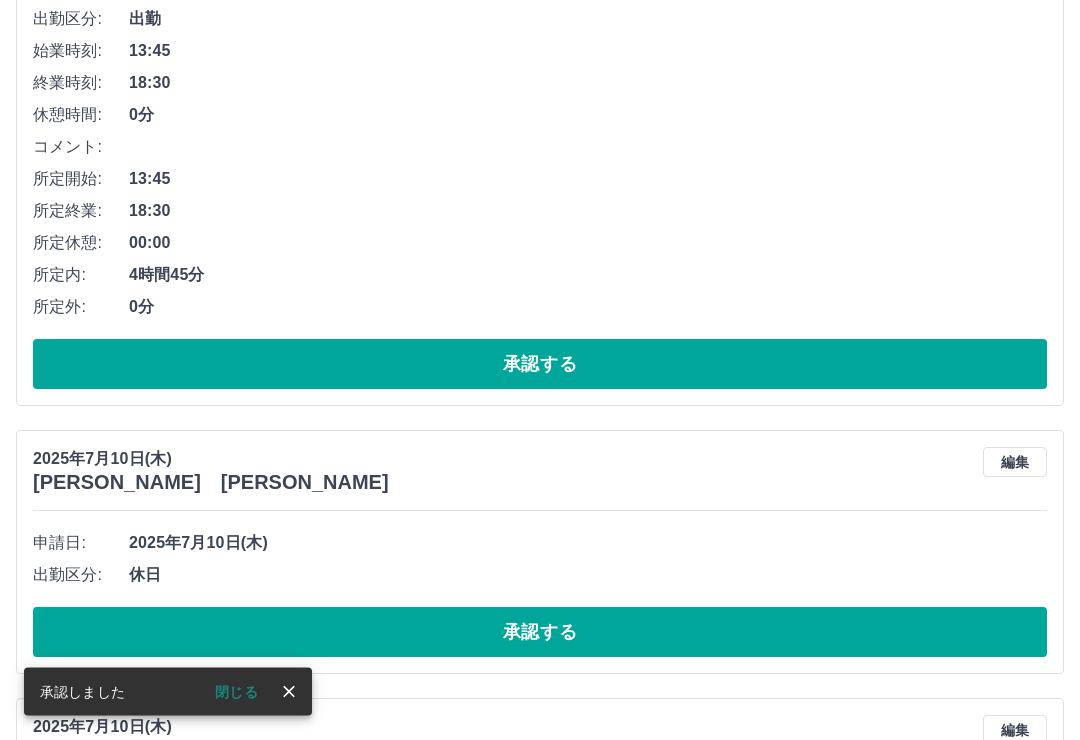 scroll, scrollTop: 372, scrollLeft: 0, axis: vertical 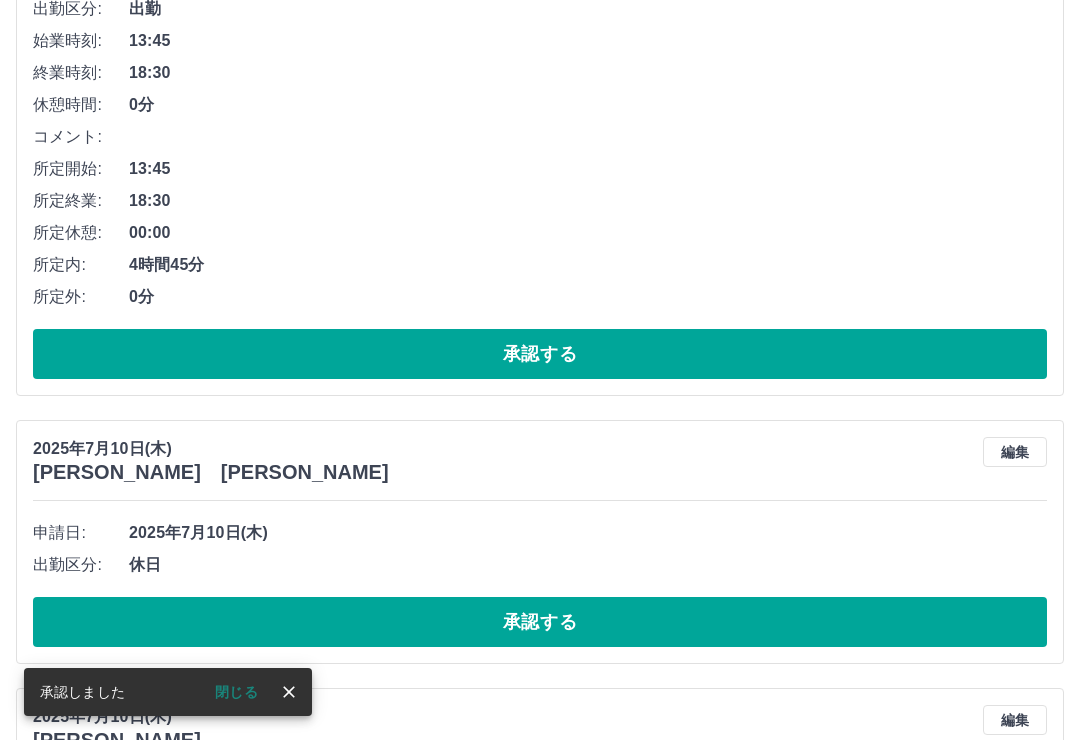 click on "承認する" at bounding box center (540, 622) 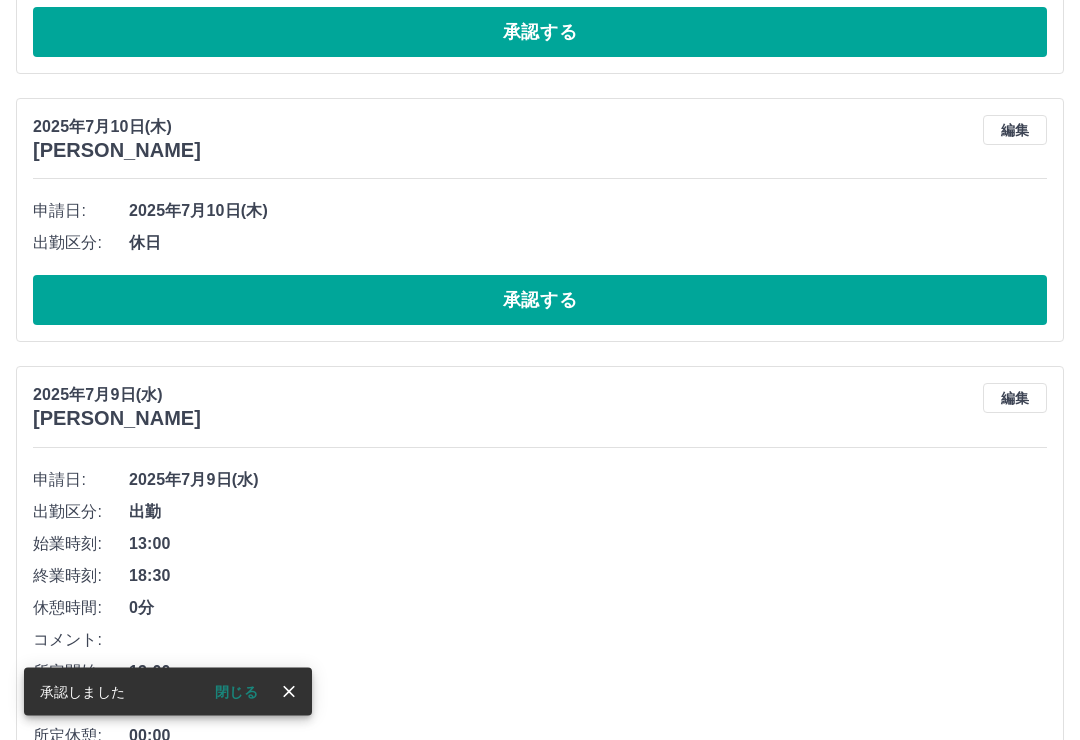 scroll, scrollTop: 694, scrollLeft: 0, axis: vertical 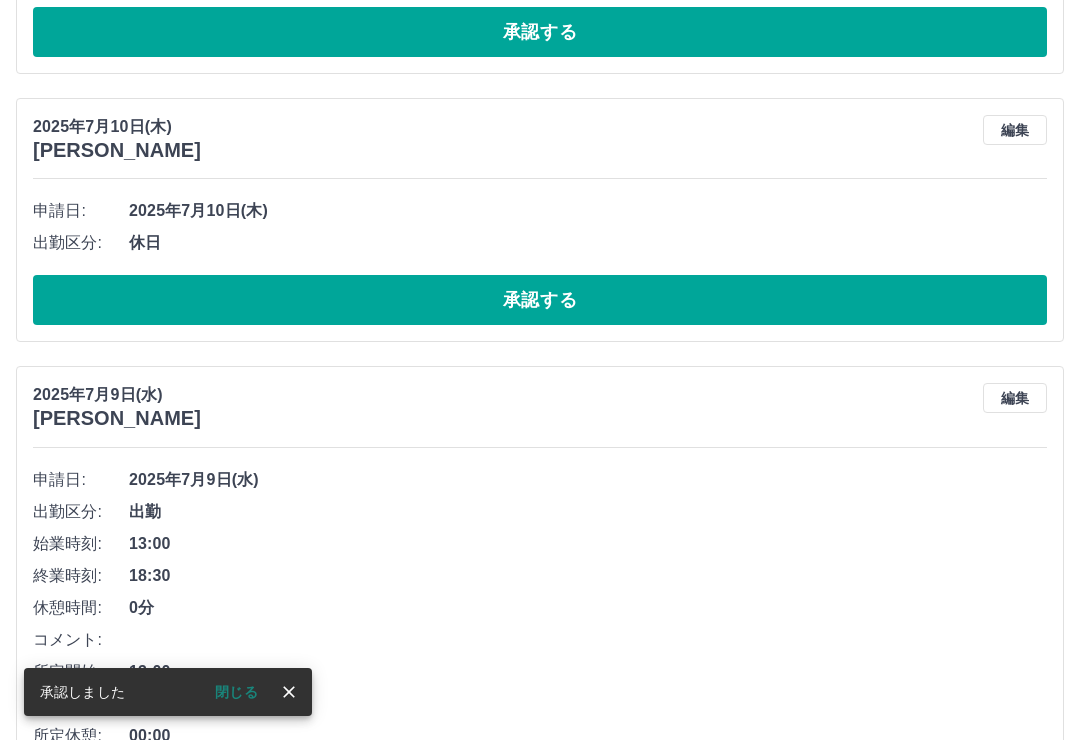 click on "承認する" at bounding box center [540, 300] 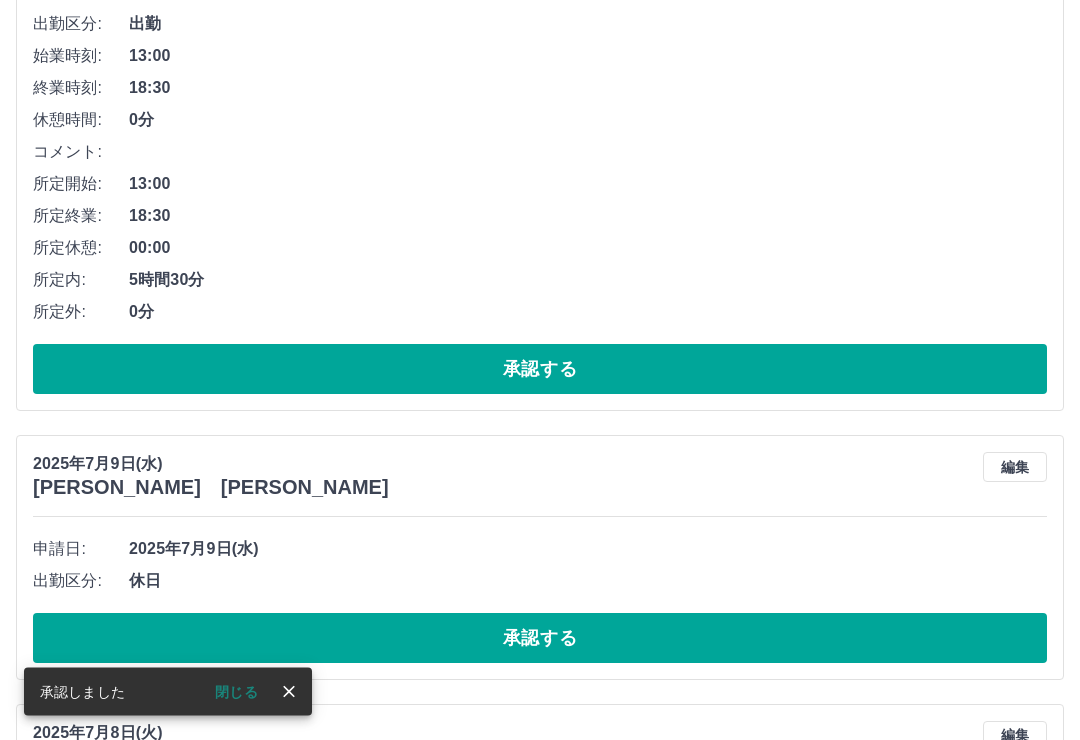 scroll, scrollTop: 913, scrollLeft: 0, axis: vertical 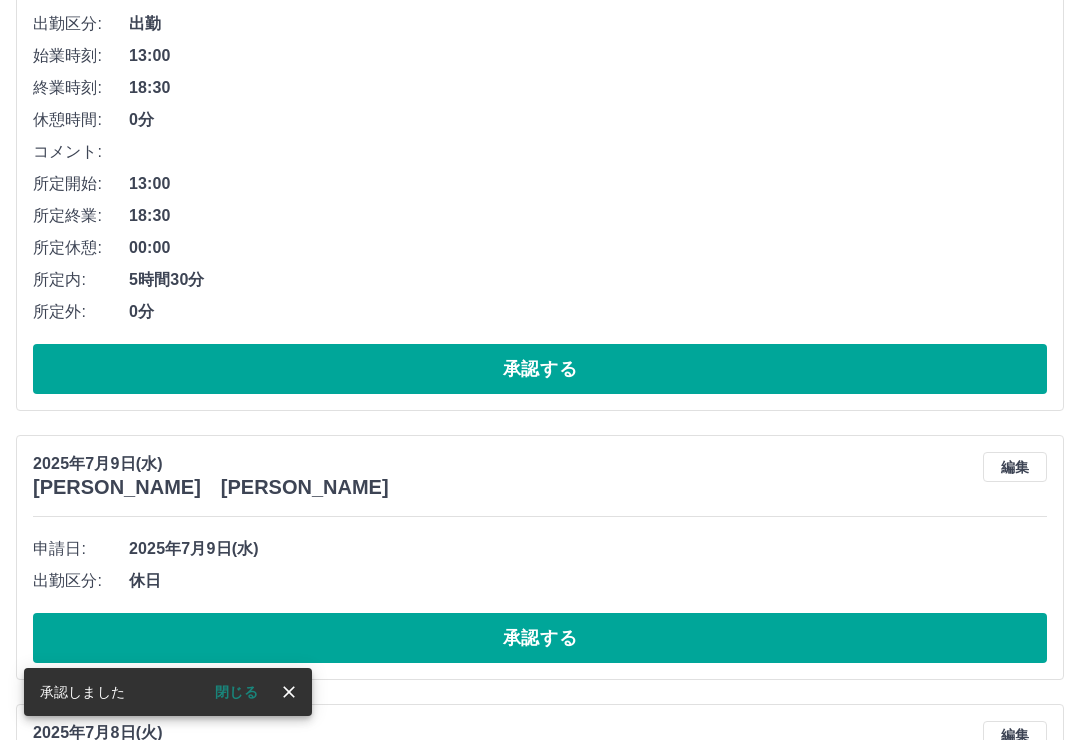 click on "承認する" at bounding box center (540, 638) 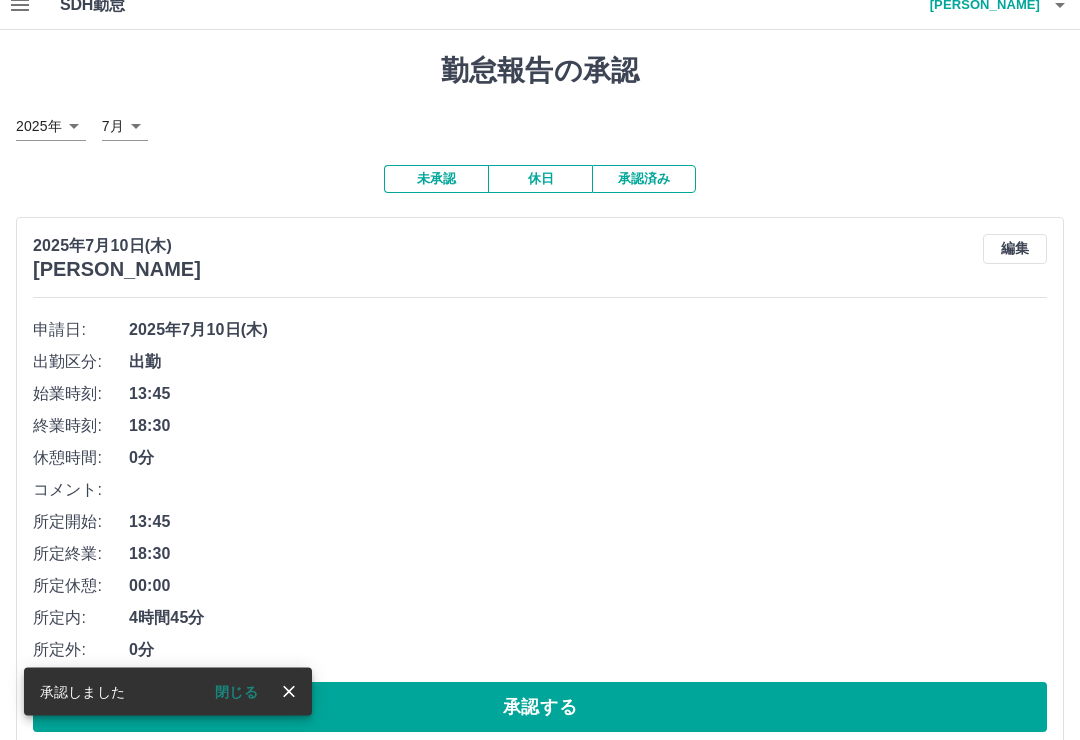 scroll, scrollTop: 0, scrollLeft: 0, axis: both 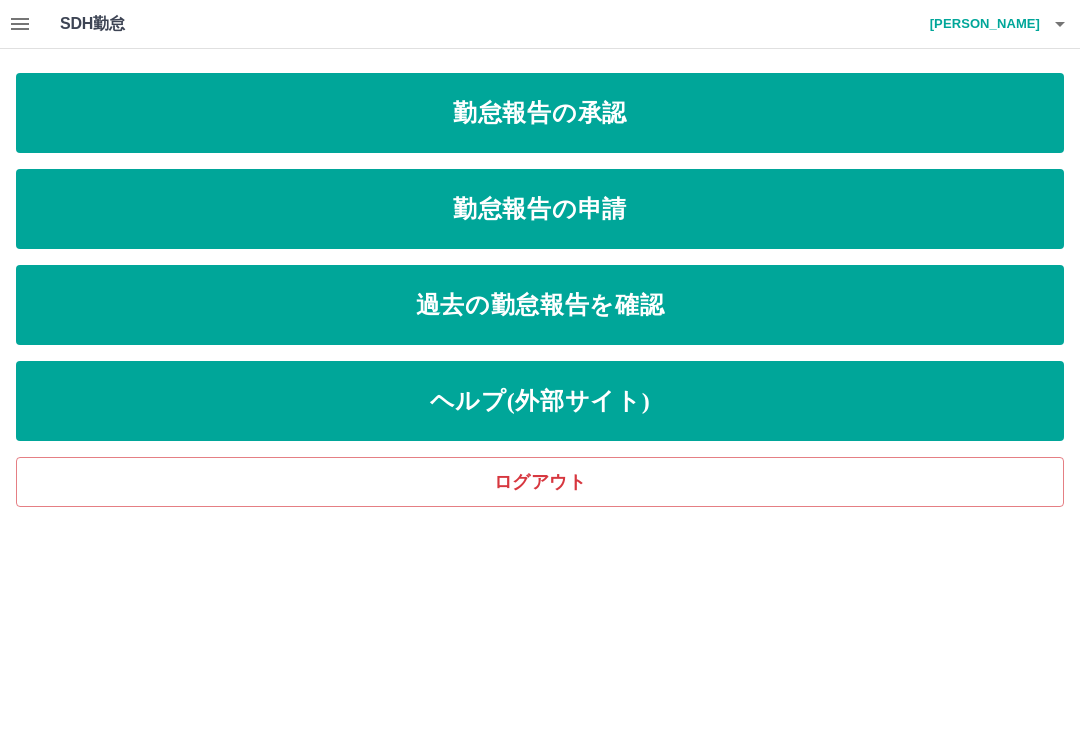 click on "勤怠報告の申請" at bounding box center [540, 209] 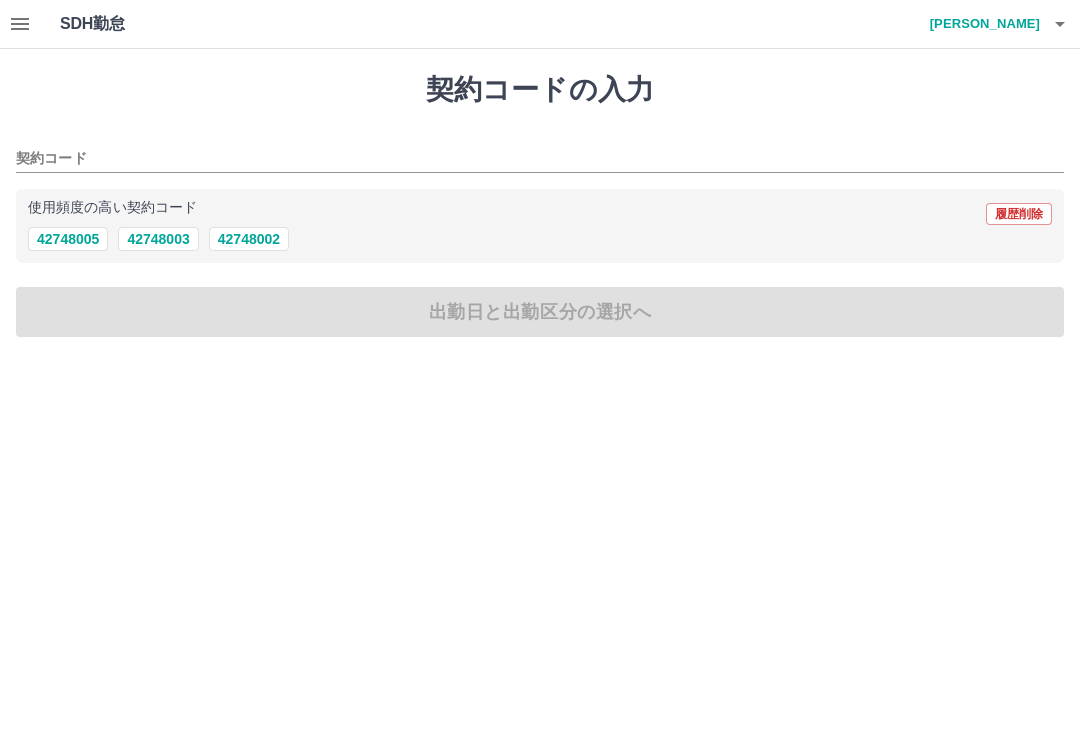click on "42748005" at bounding box center (68, 239) 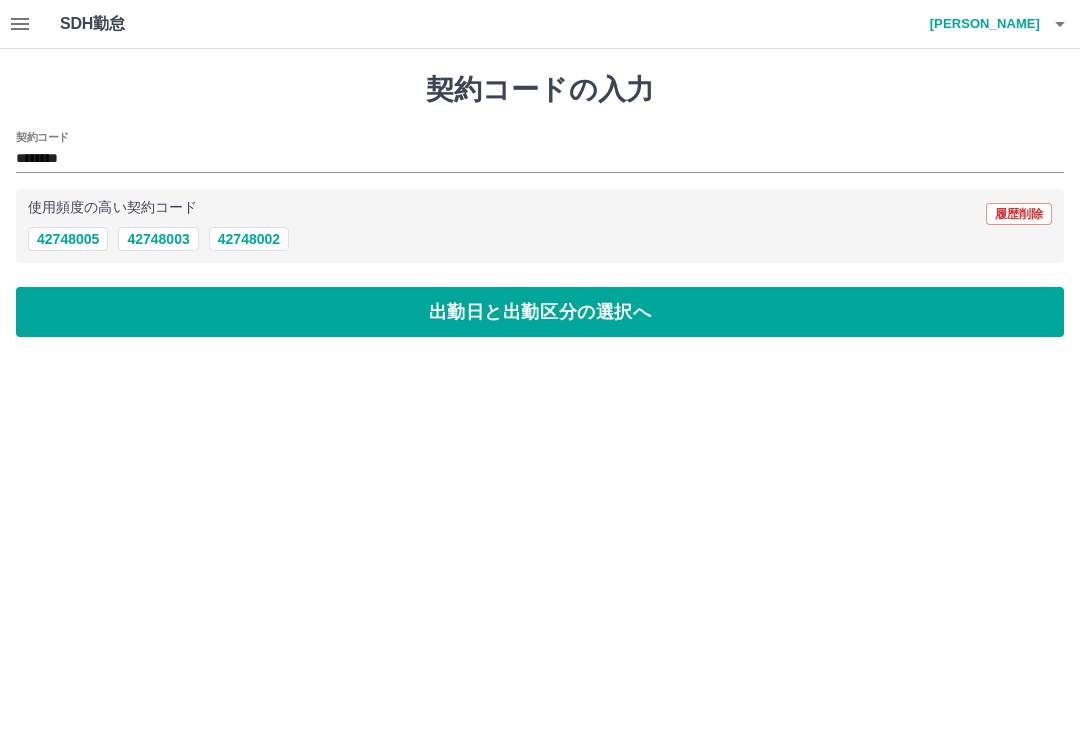 click on "出勤日と出勤区分の選択へ" at bounding box center (540, 312) 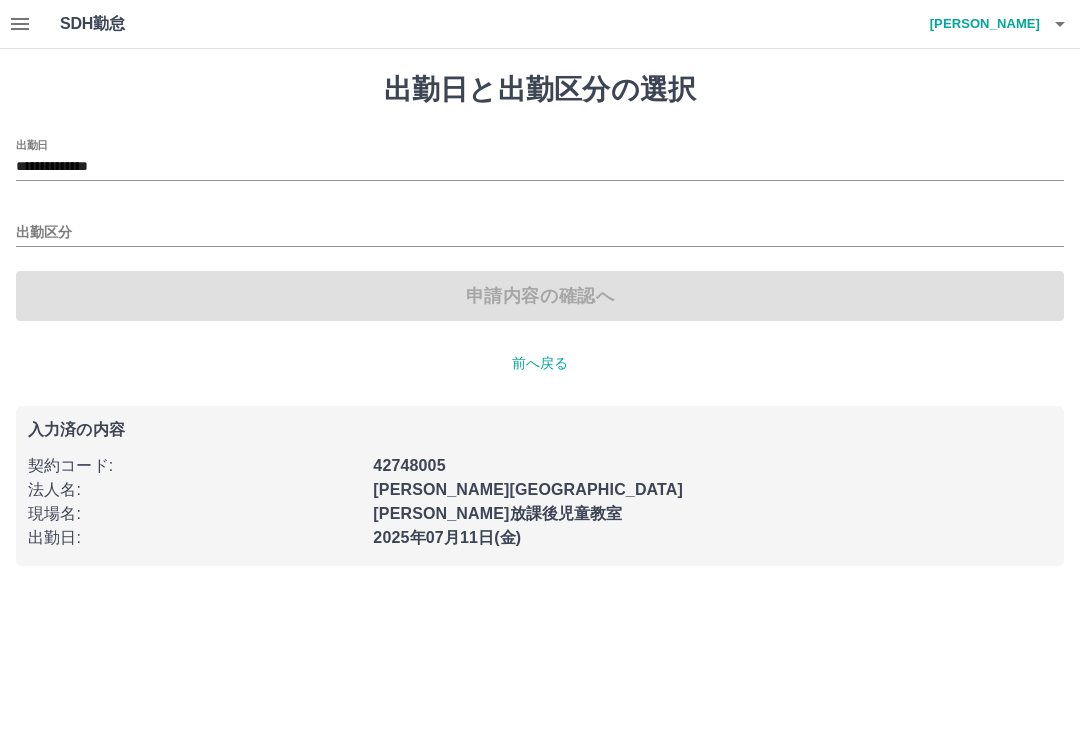 click on "出勤区分" at bounding box center [540, 233] 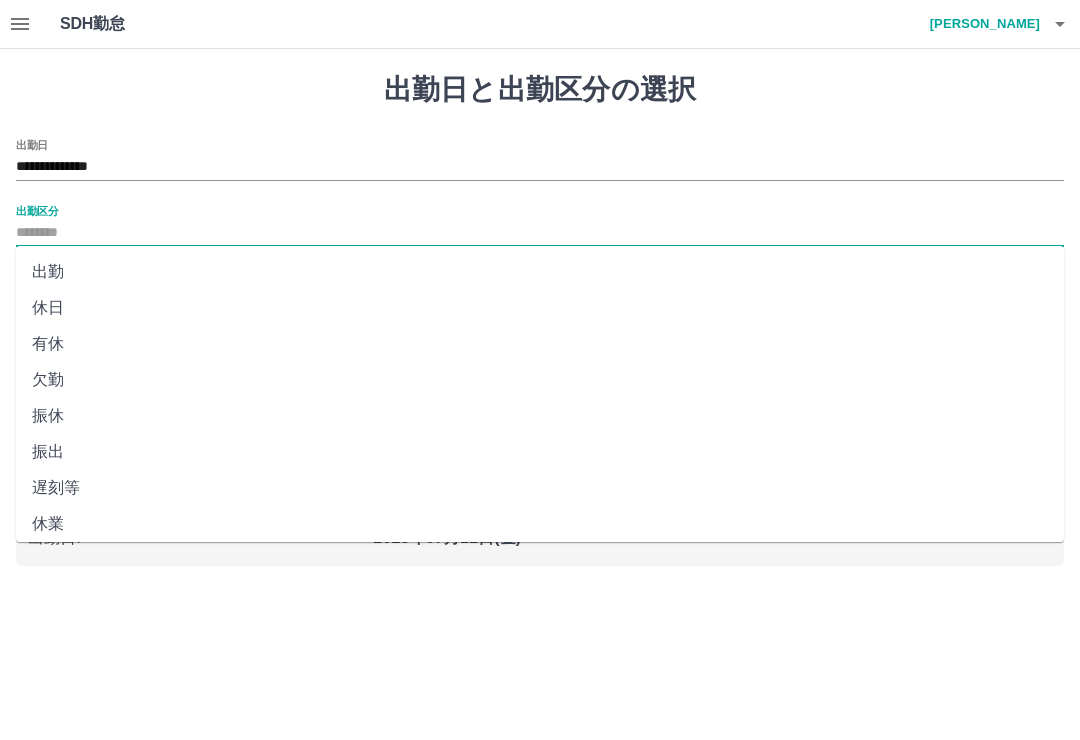 click on "出勤" at bounding box center (540, 272) 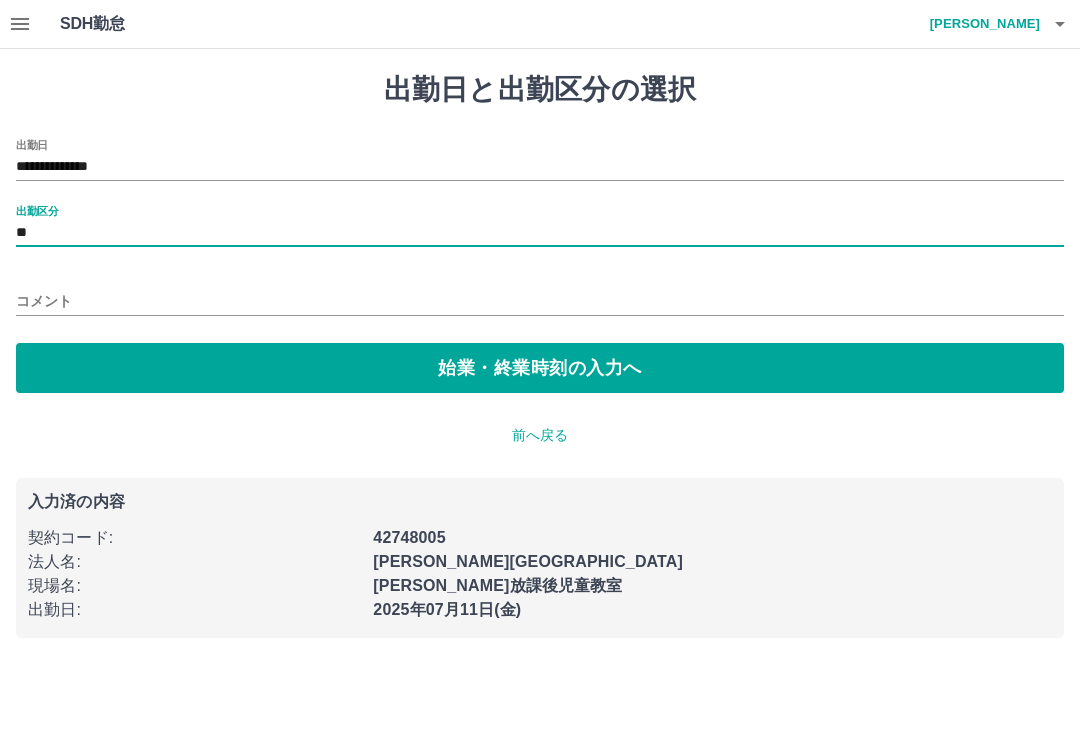 click on "始業・終業時刻の入力へ" at bounding box center [540, 368] 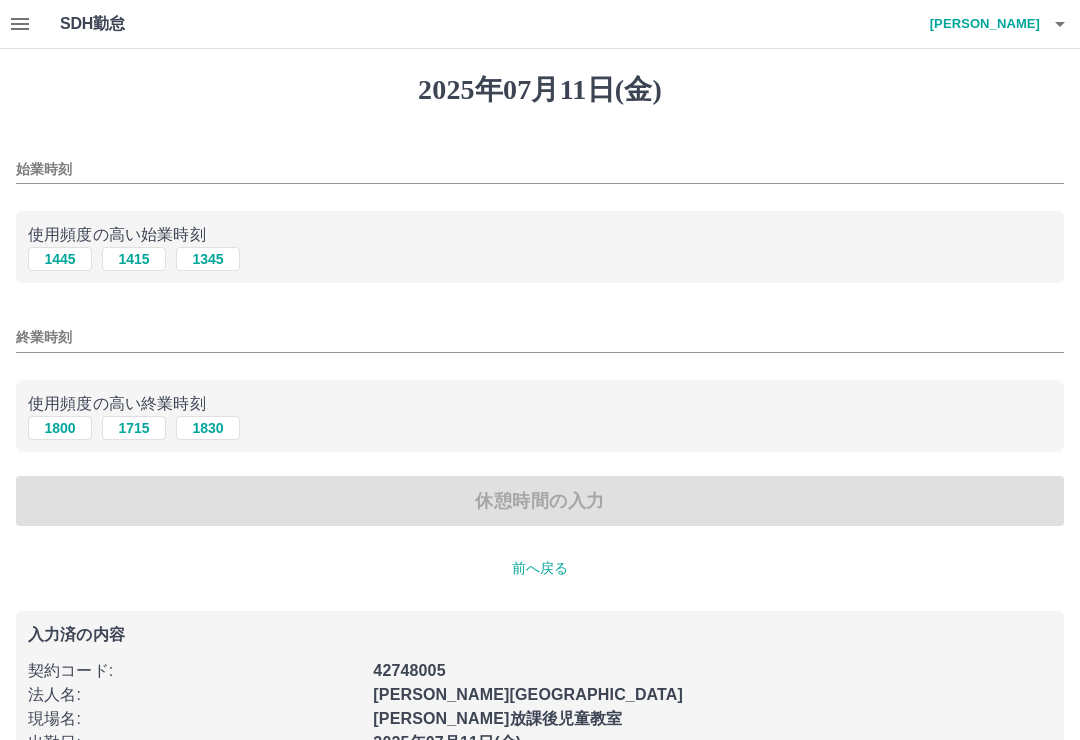 click on "始業時刻" at bounding box center [540, 169] 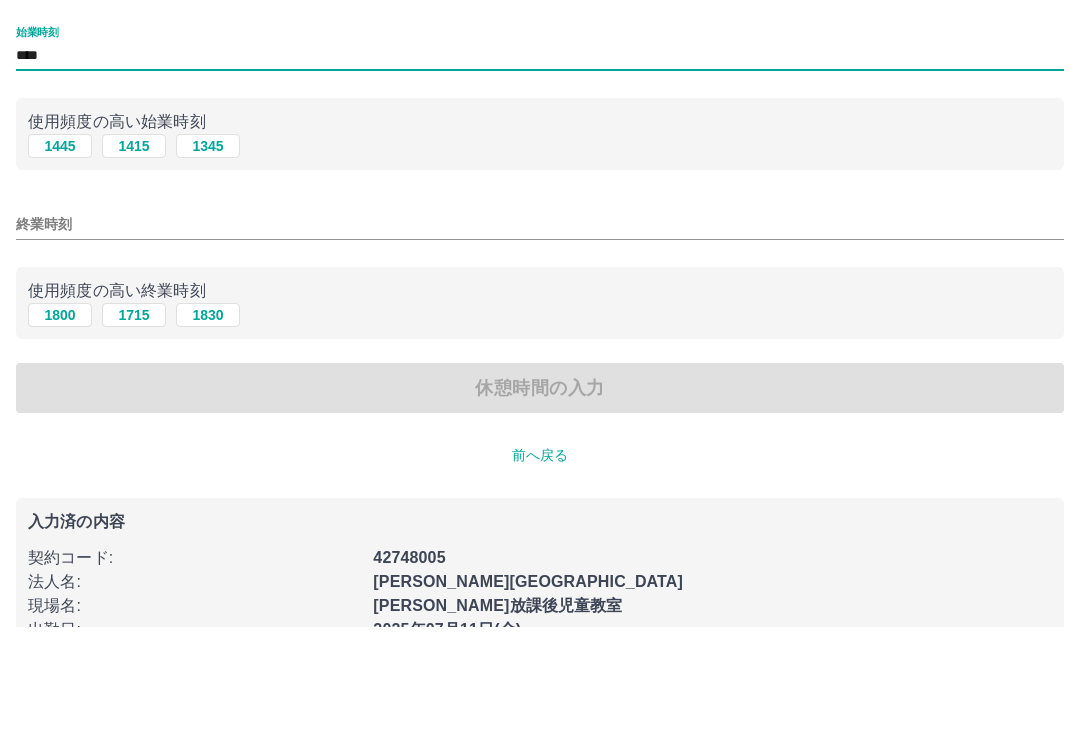 type on "****" 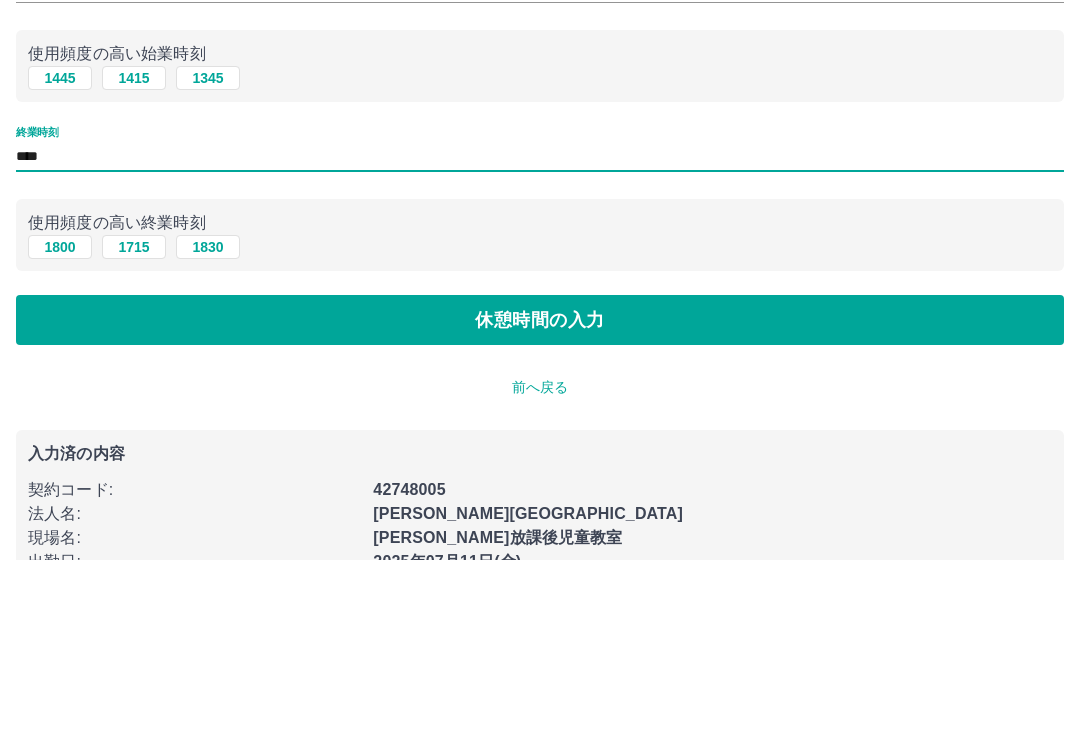 type on "****" 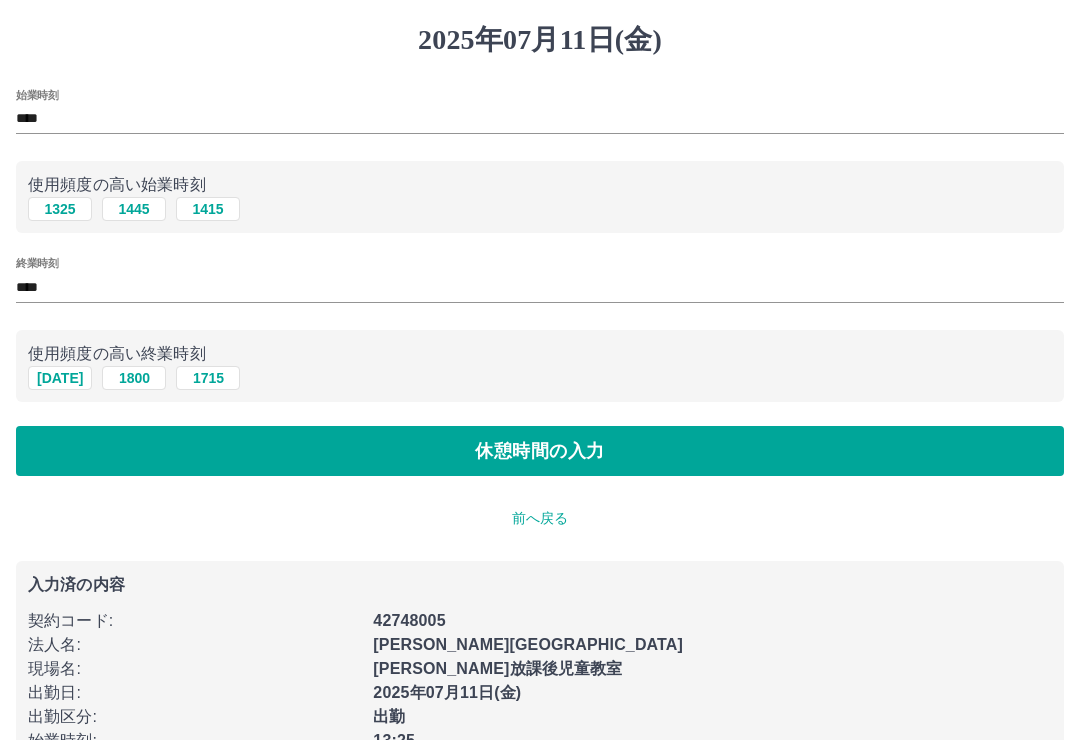 scroll, scrollTop: 0, scrollLeft: 0, axis: both 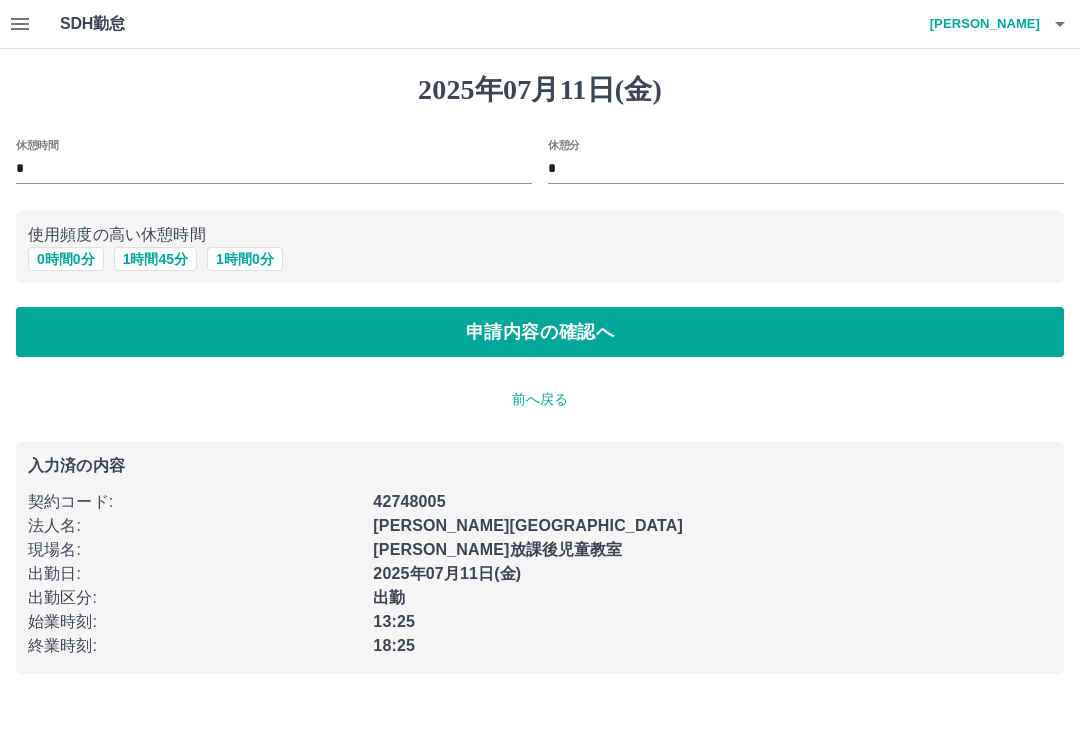 click on "申請内容の確認へ" at bounding box center (540, 332) 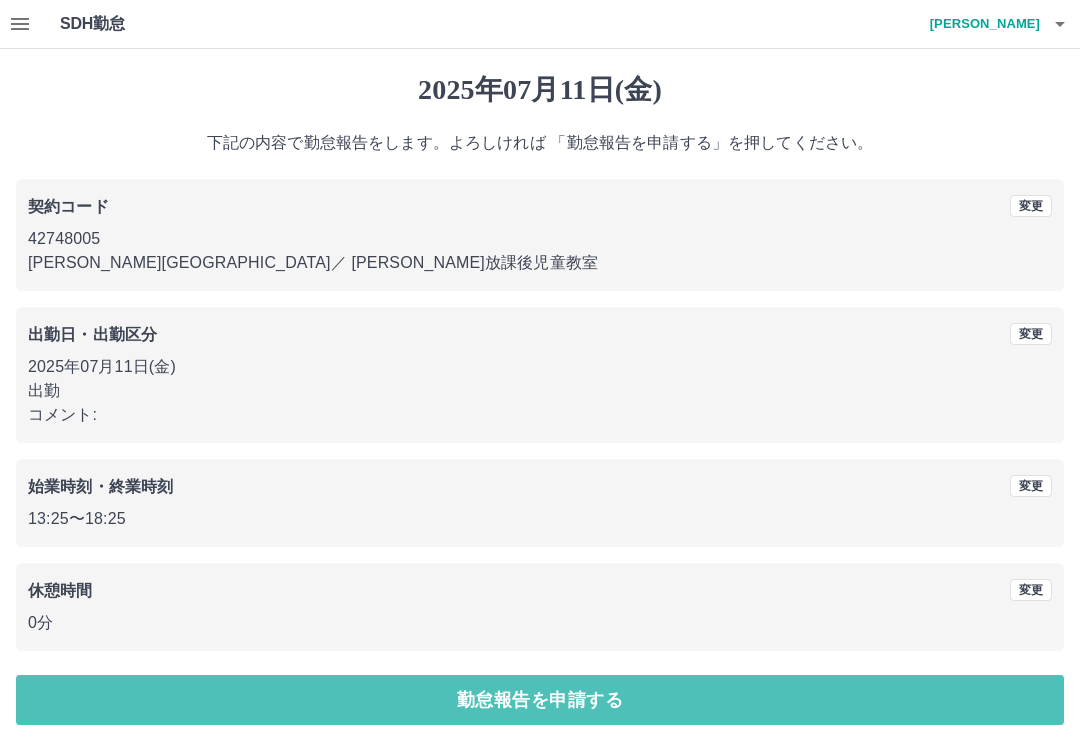 click on "勤怠報告を申請する" at bounding box center (540, 700) 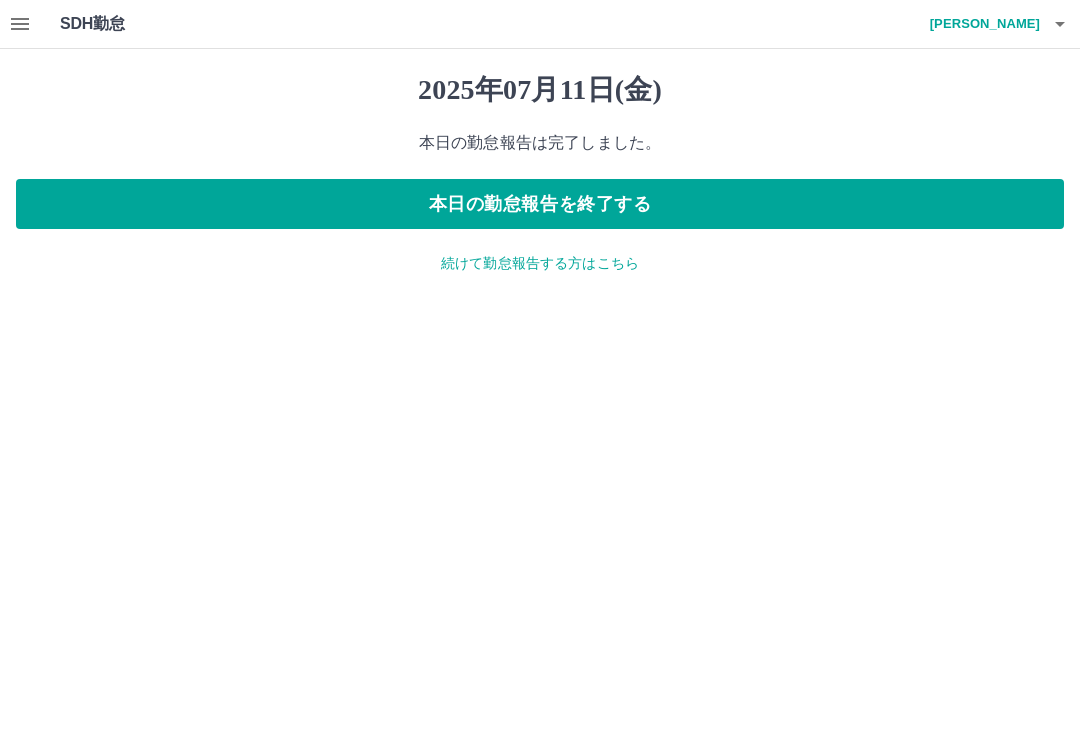 click on "髙尾　佳栄" at bounding box center (980, 24) 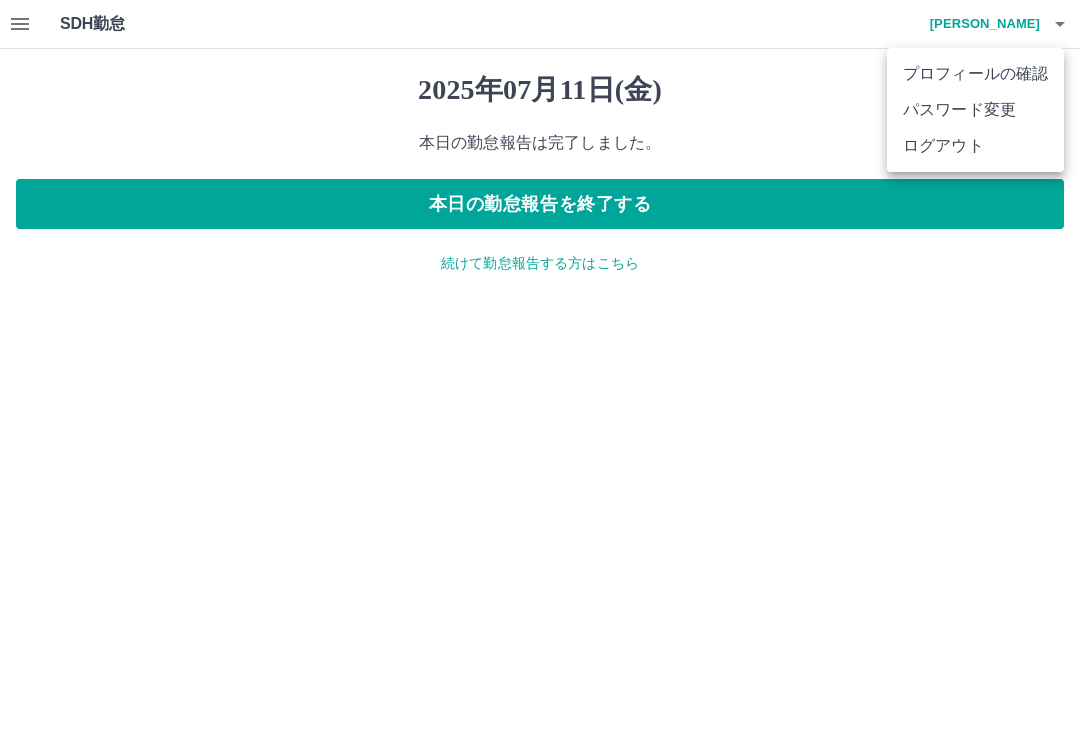 click on "ログアウト" at bounding box center (975, 146) 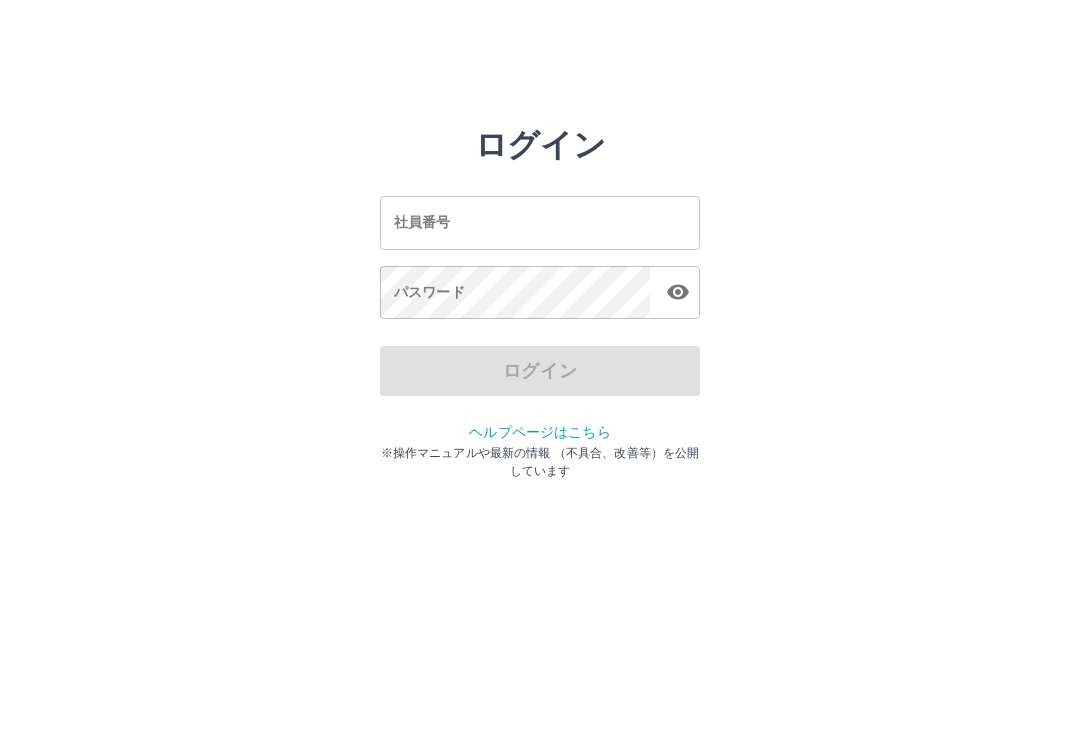 scroll, scrollTop: 0, scrollLeft: 0, axis: both 